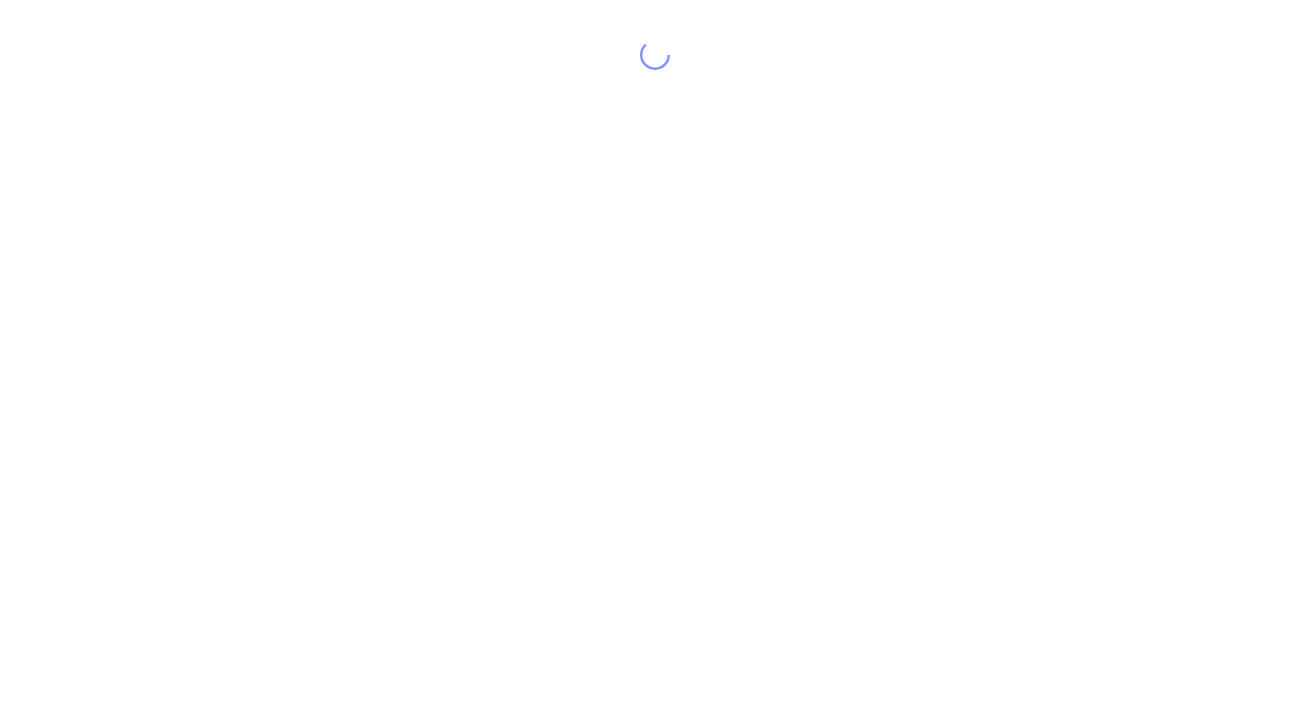 scroll, scrollTop: 0, scrollLeft: 0, axis: both 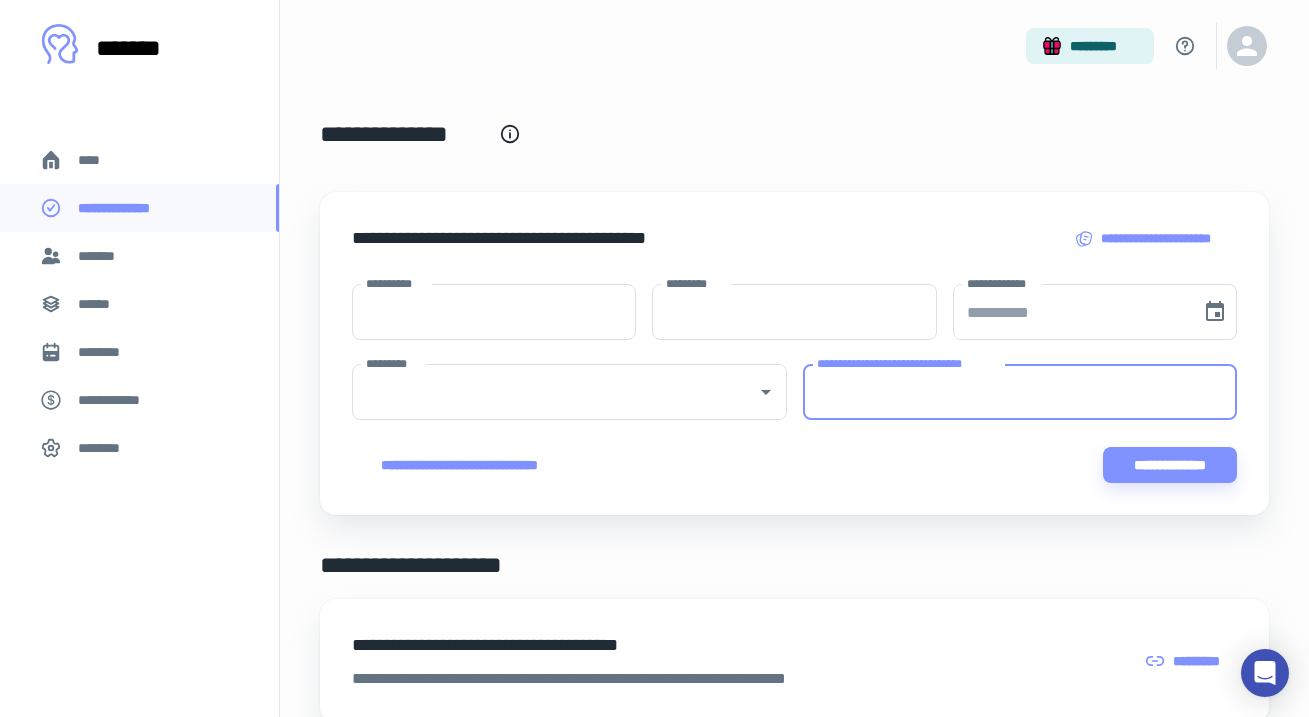 click on "**********" at bounding box center (1020, 392) 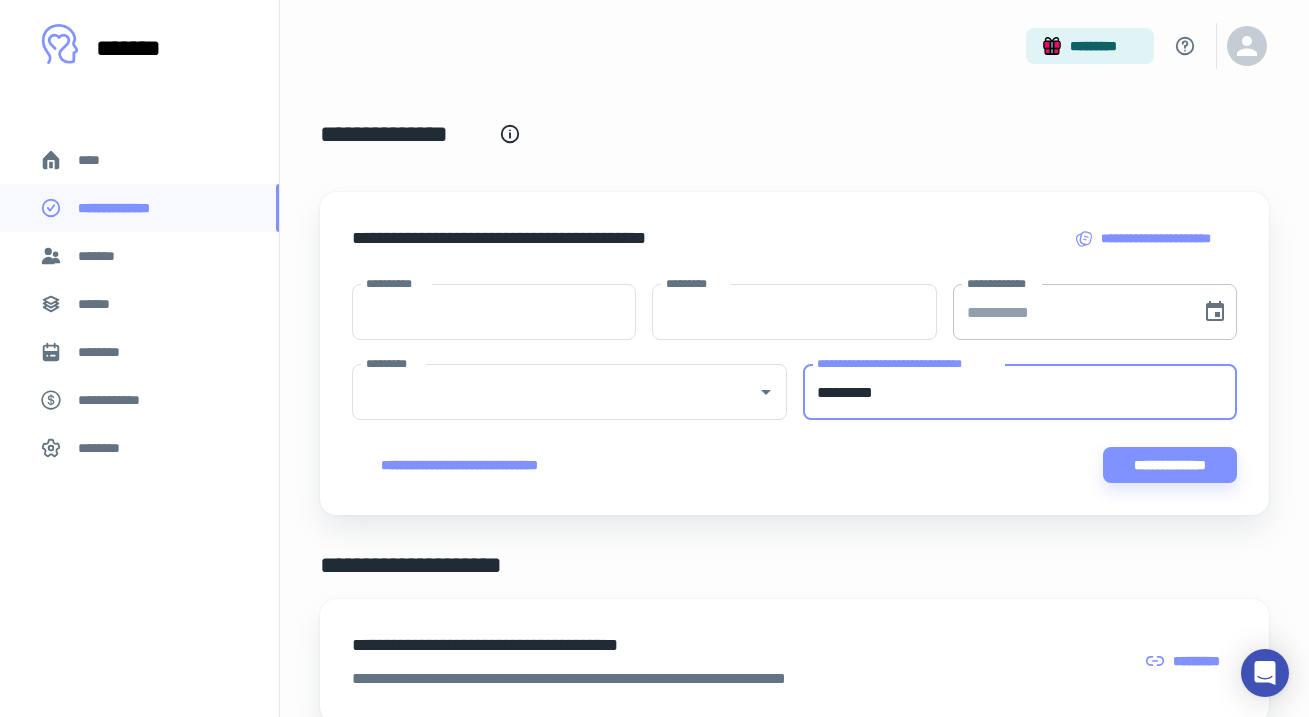type on "*********" 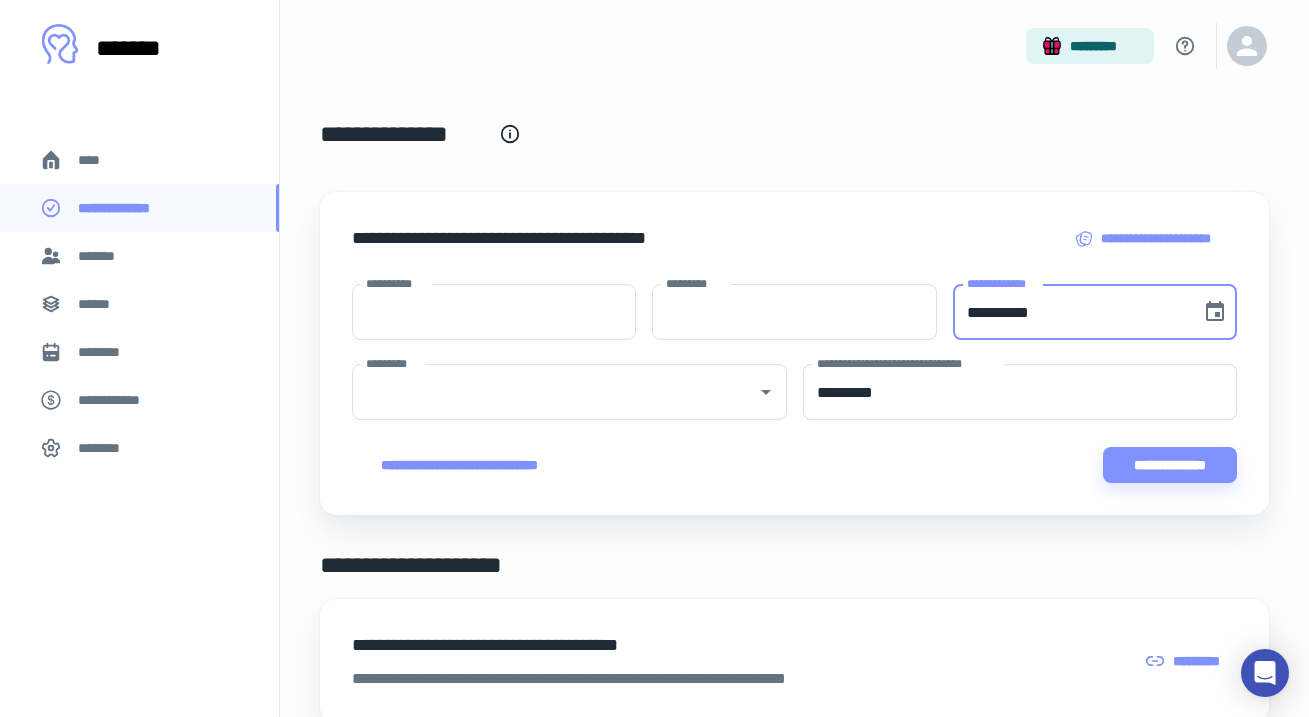 type on "**********" 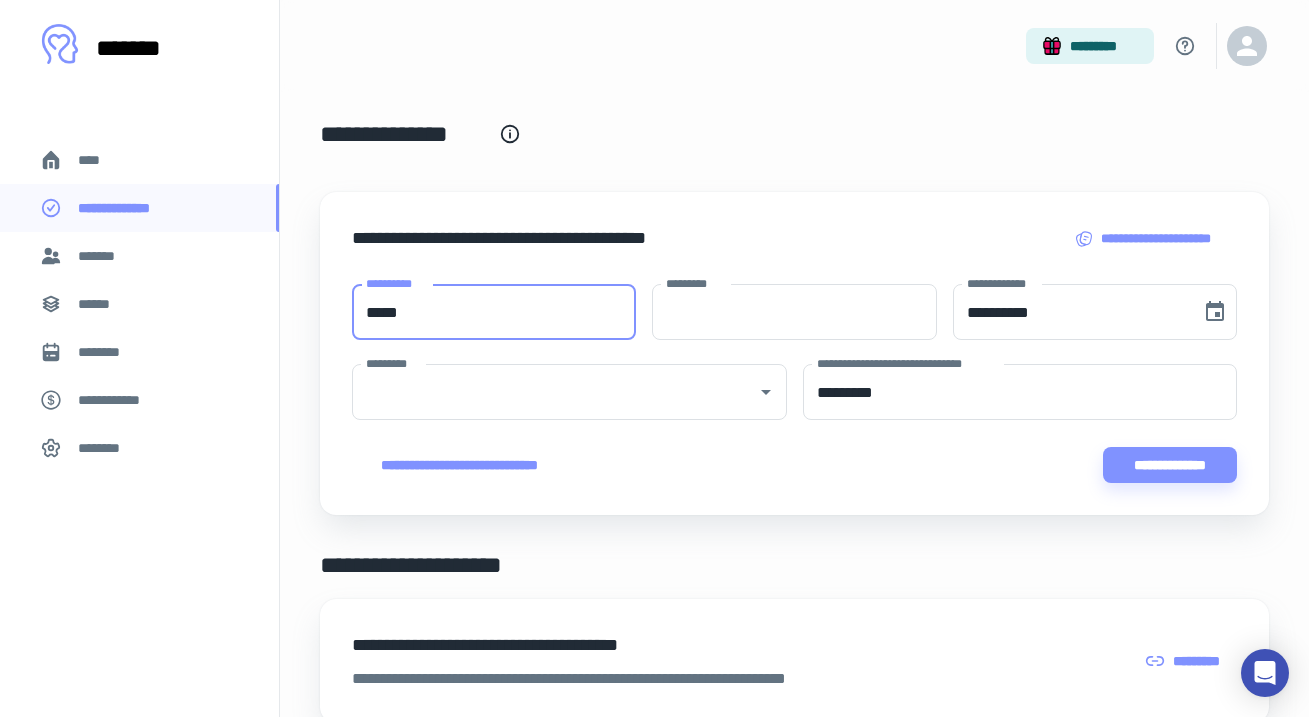 type on "****" 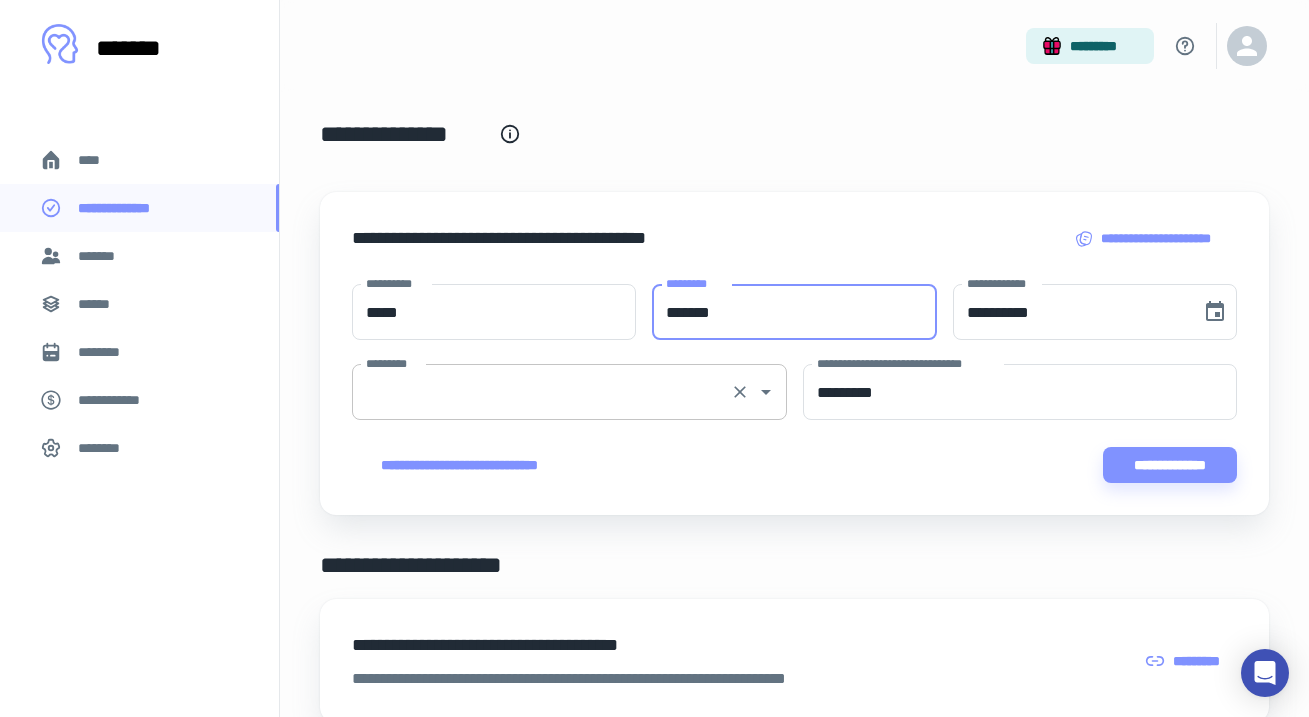 type on "******" 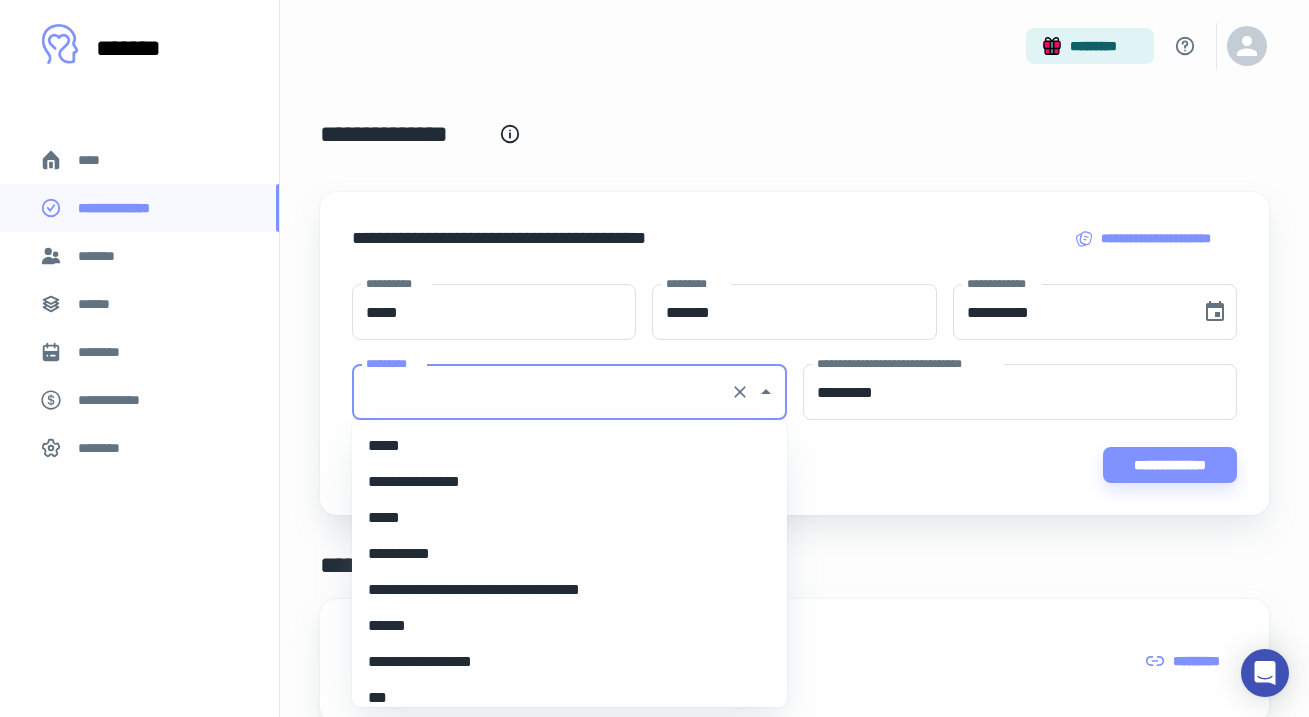 click on "*********" at bounding box center [541, 392] 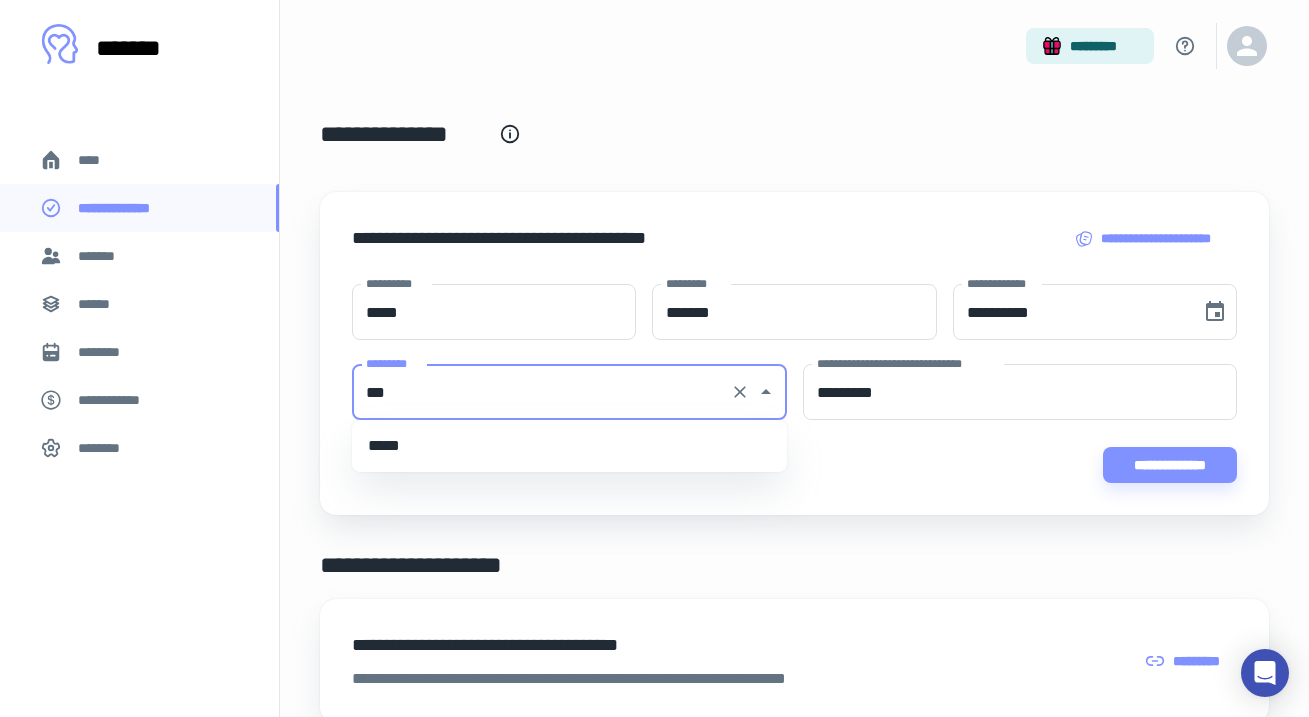 scroll, scrollTop: 0, scrollLeft: 0, axis: both 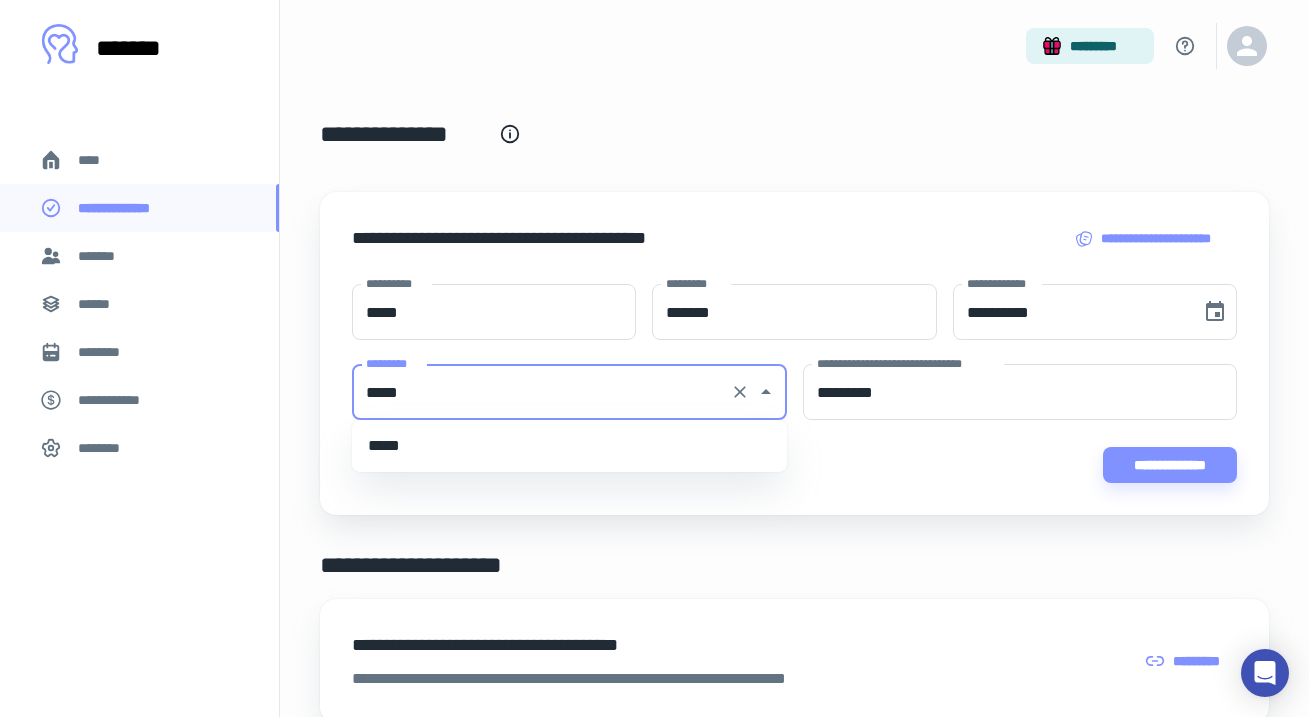 click on "*****" at bounding box center [569, 446] 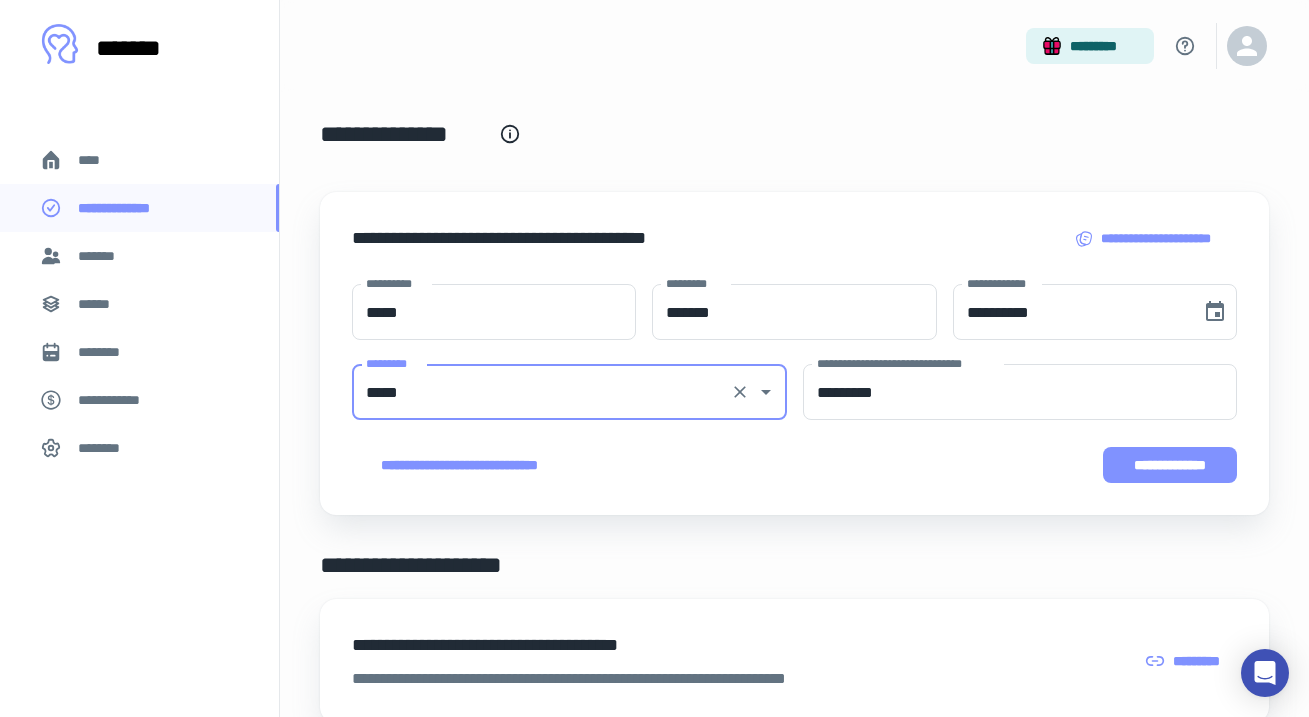 click on "**********" at bounding box center (1170, 465) 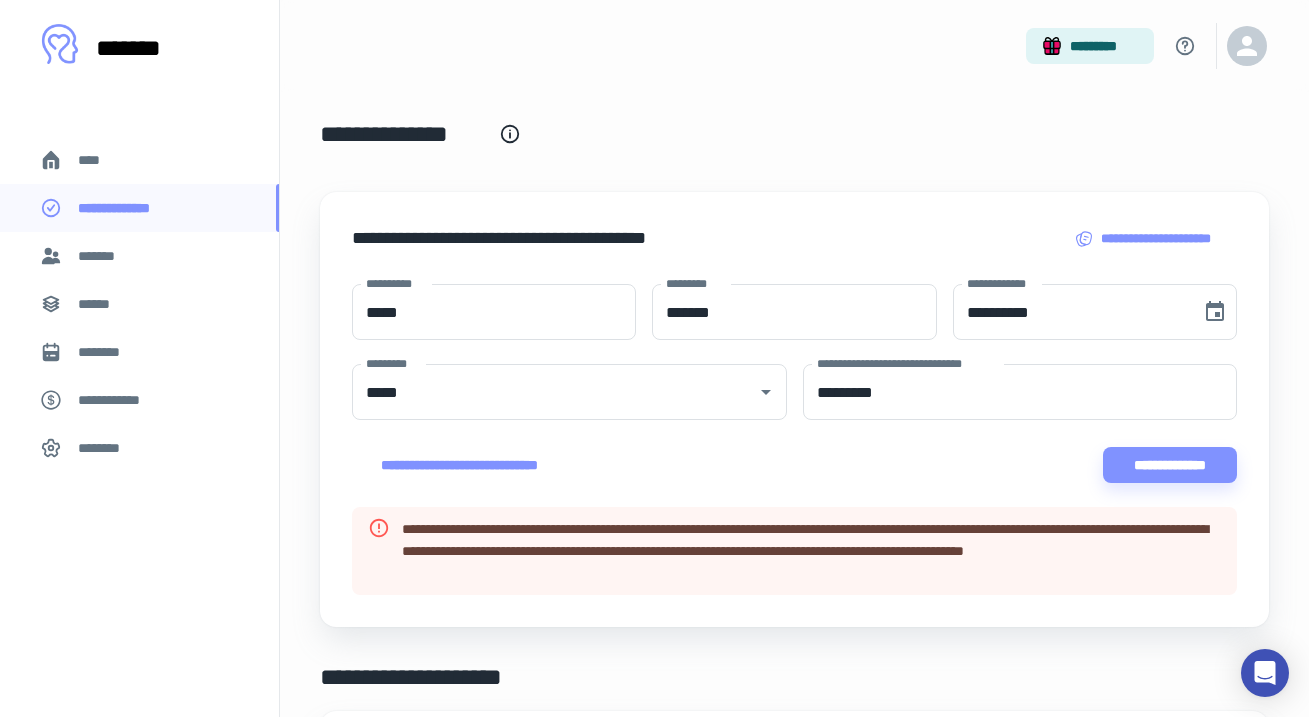 scroll, scrollTop: 0, scrollLeft: 0, axis: both 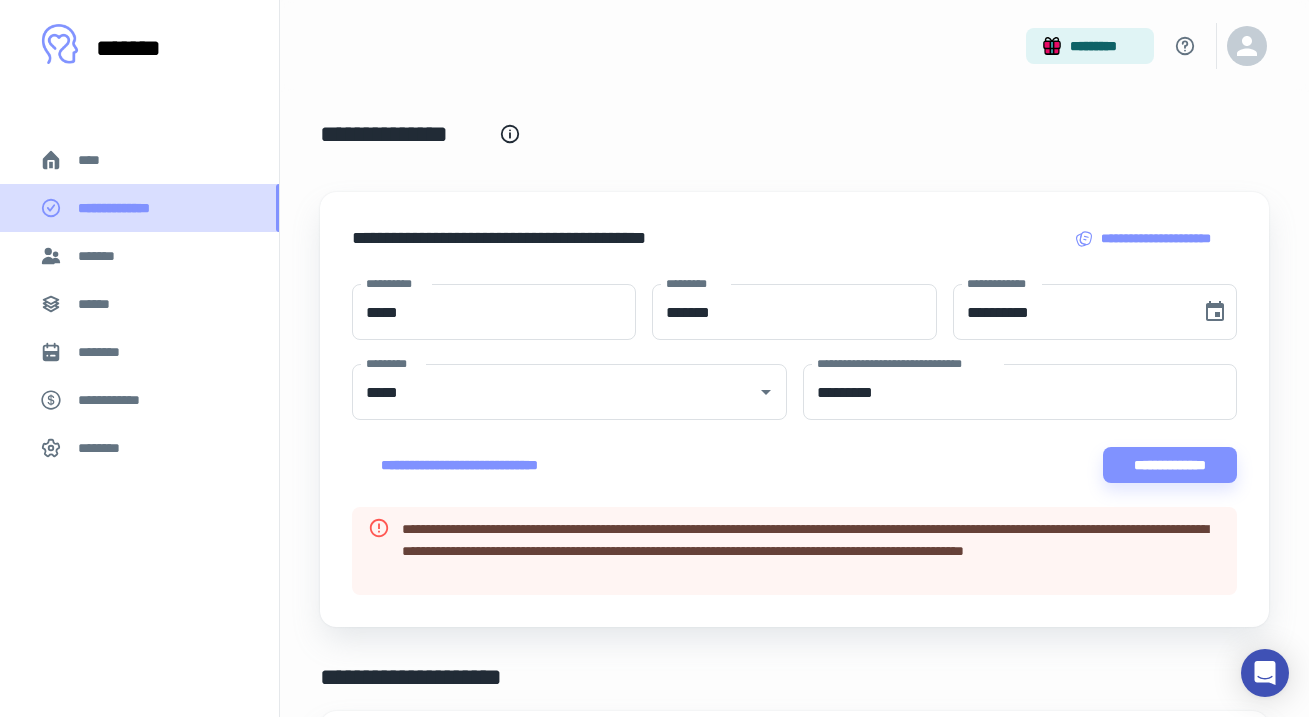 click on "**********" at bounding box center [128, 208] 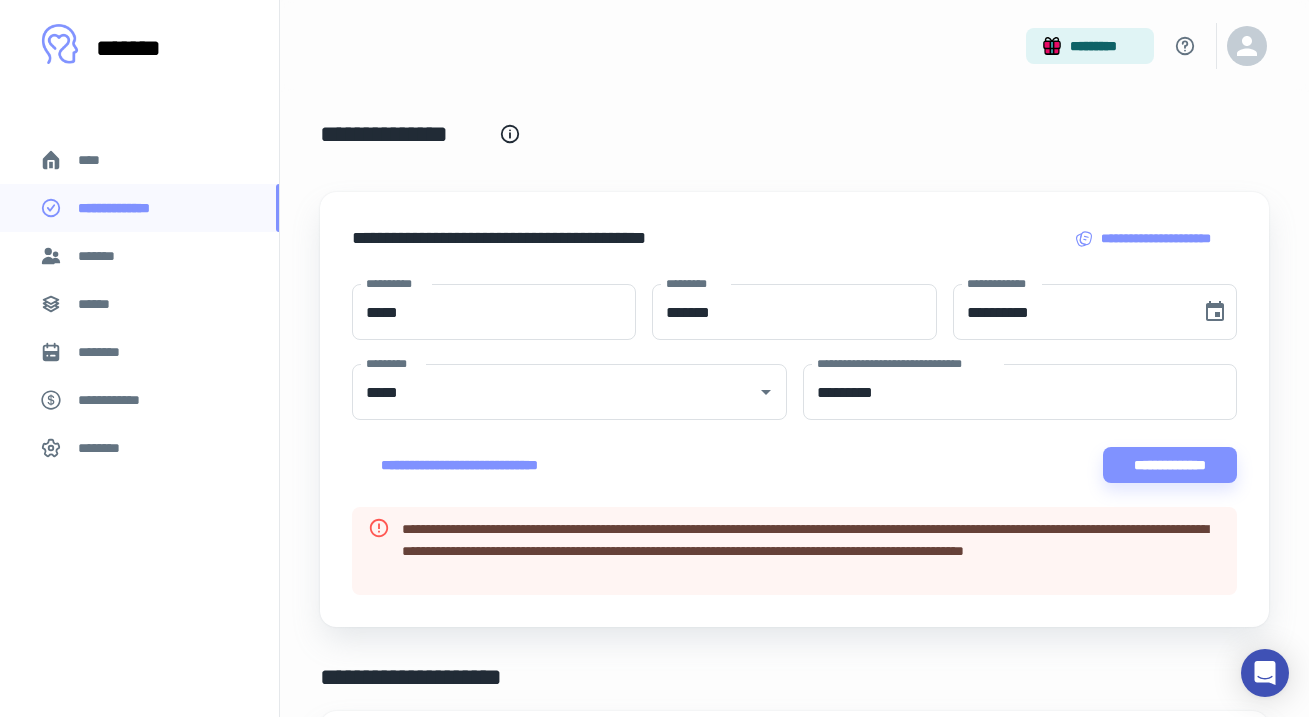 scroll, scrollTop: 0, scrollLeft: 0, axis: both 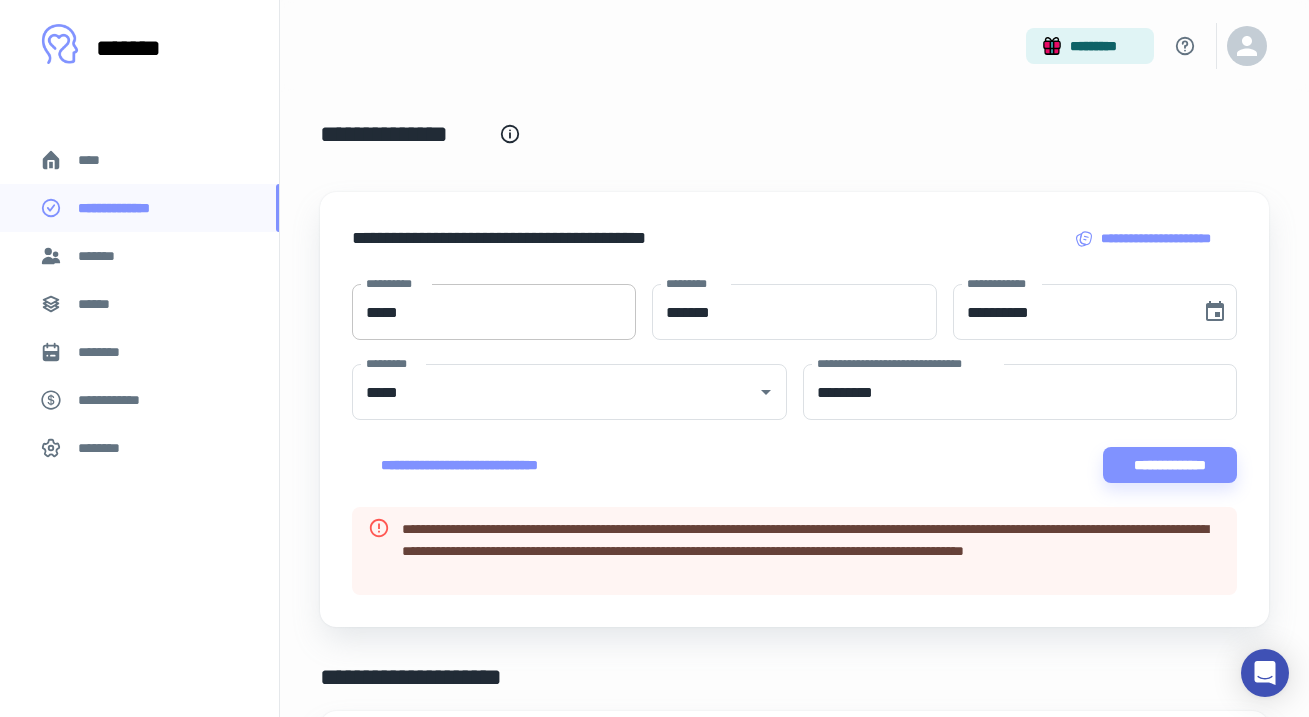 click on "****" at bounding box center [494, 312] 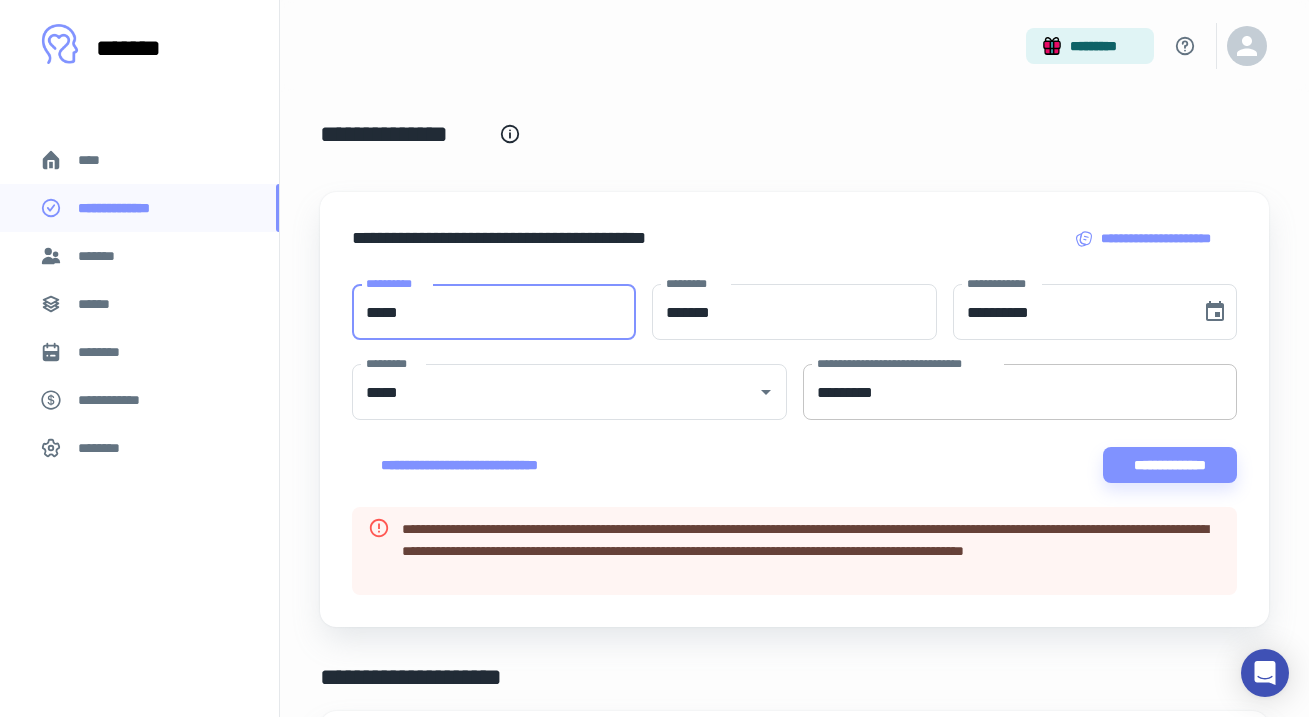 click on "*********" at bounding box center (1020, 392) 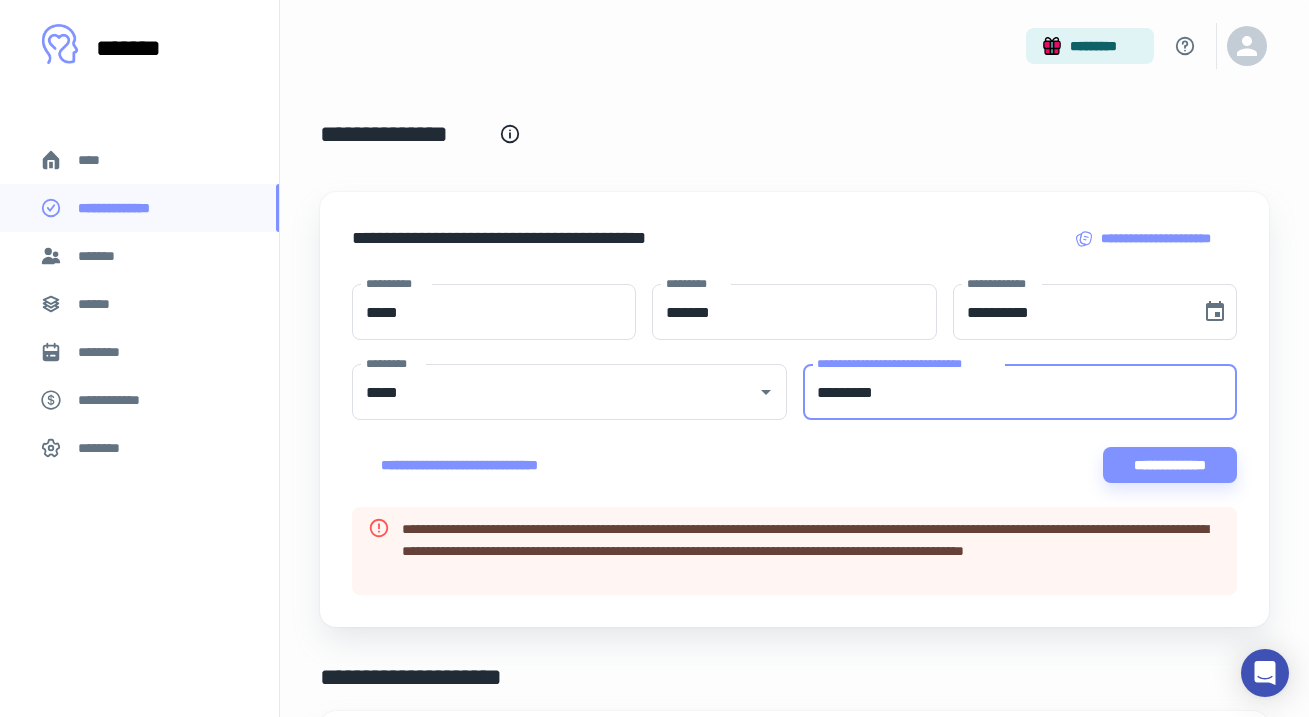 click on "*********" at bounding box center (1020, 392) 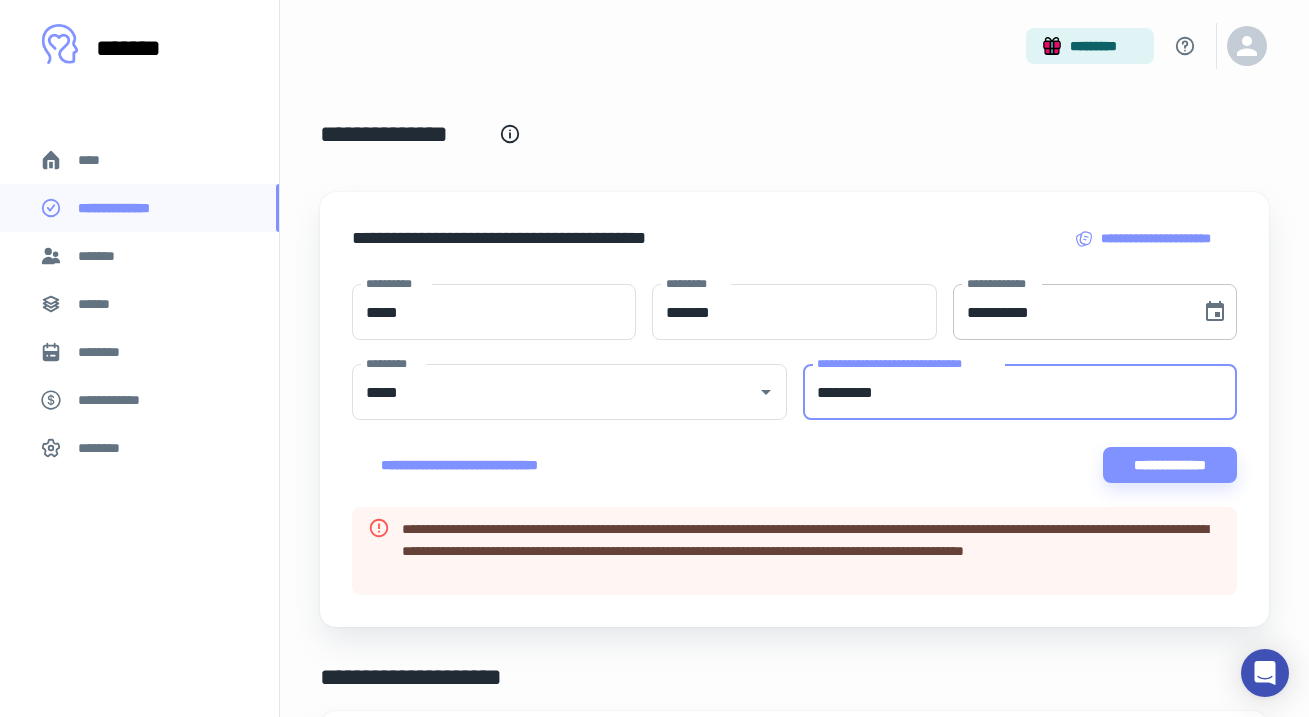 type on "*********" 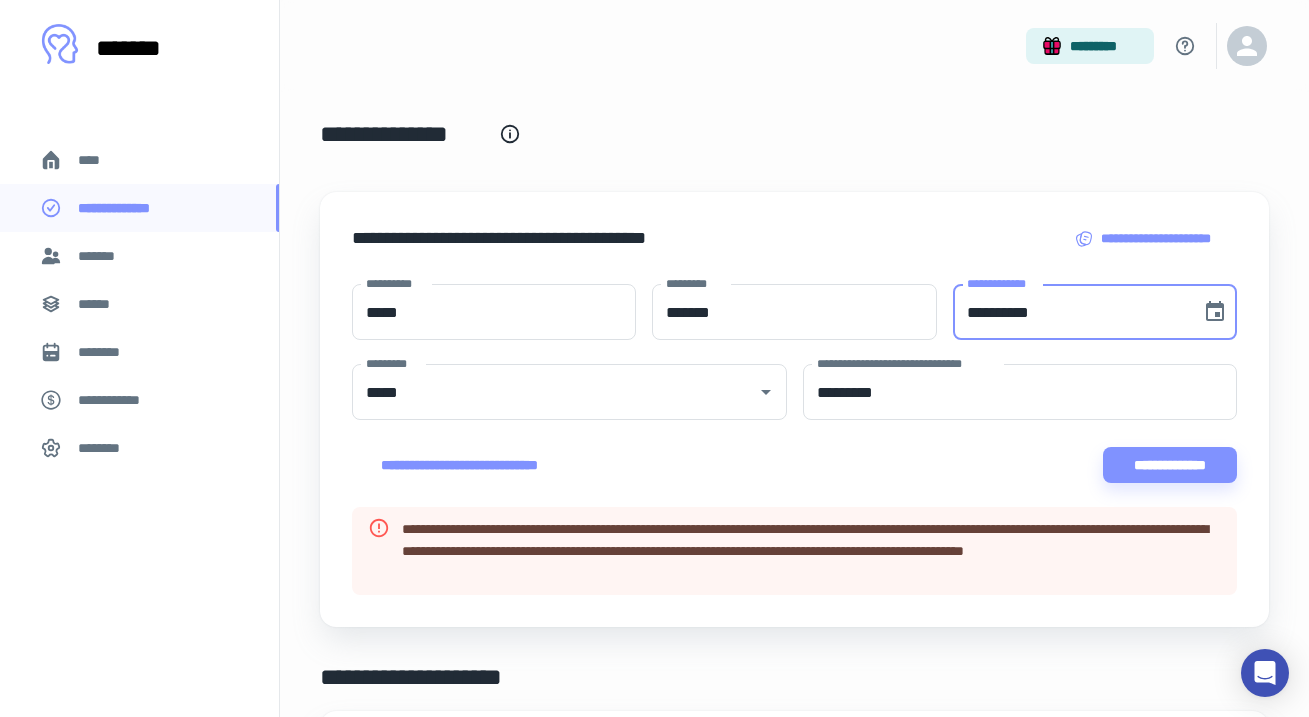 type on "**********" 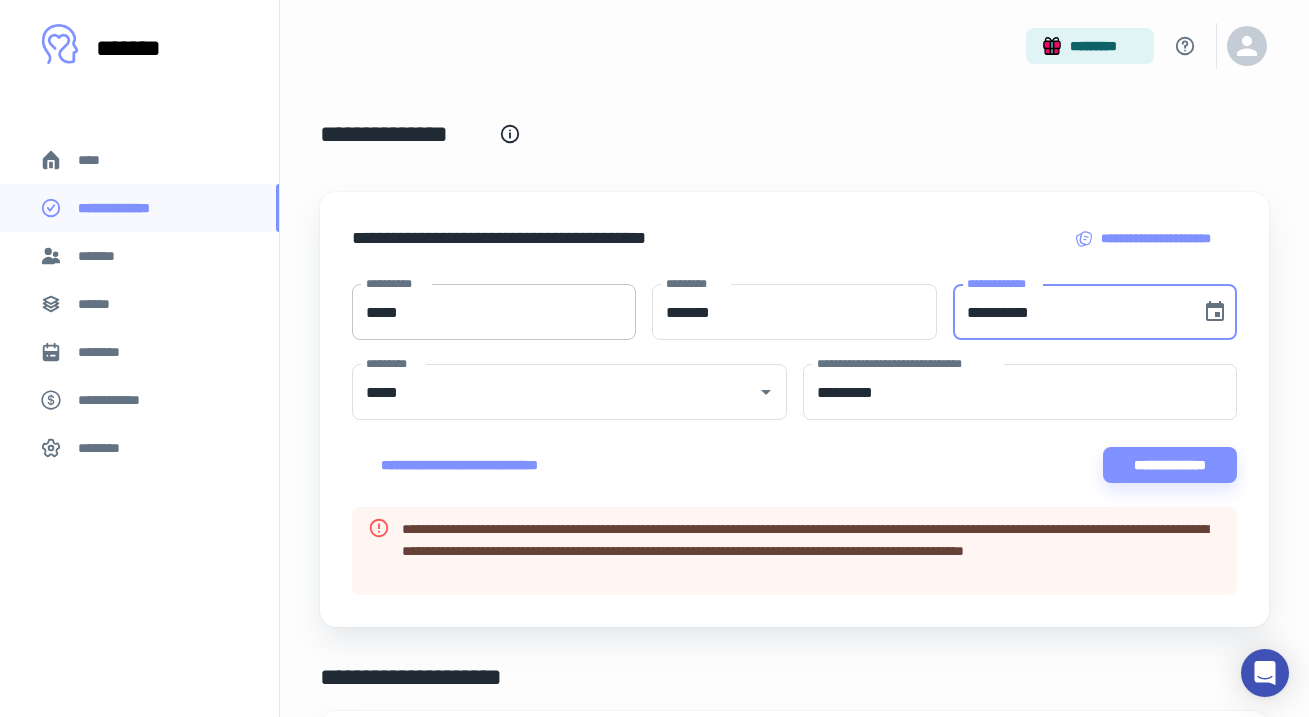 click on "****" at bounding box center (494, 312) 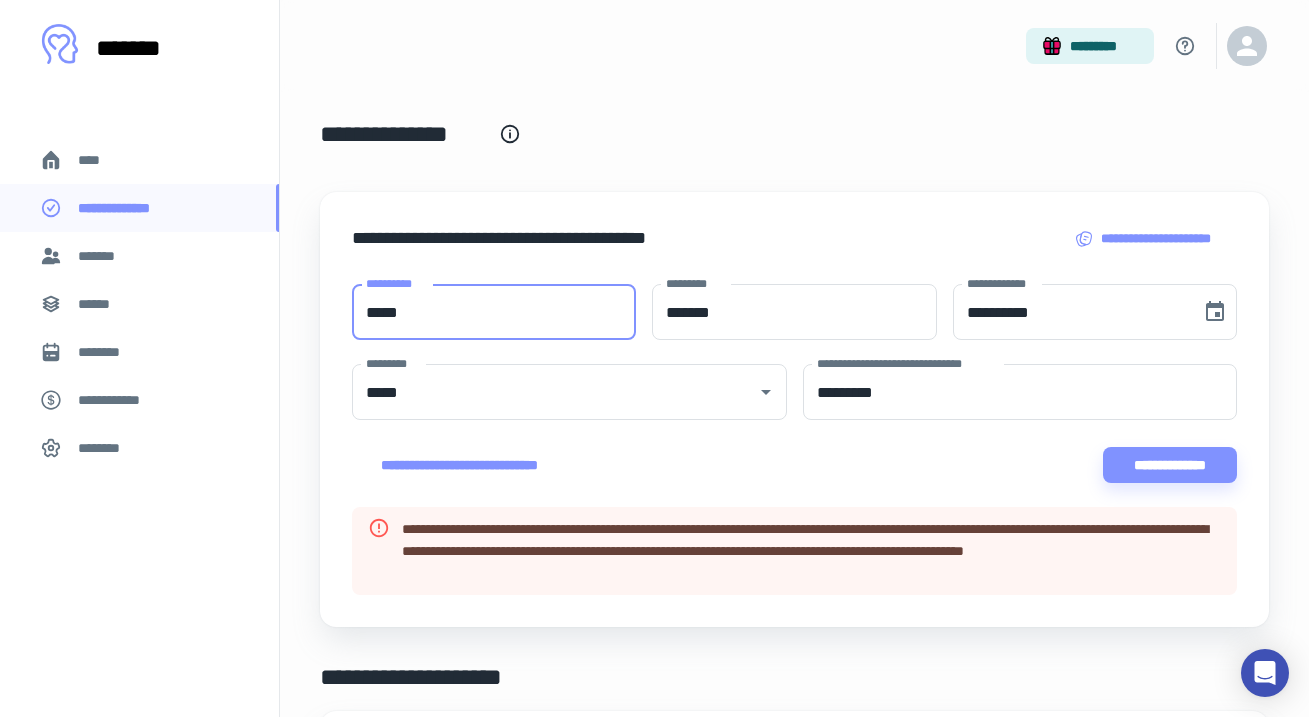click on "****" at bounding box center [494, 312] 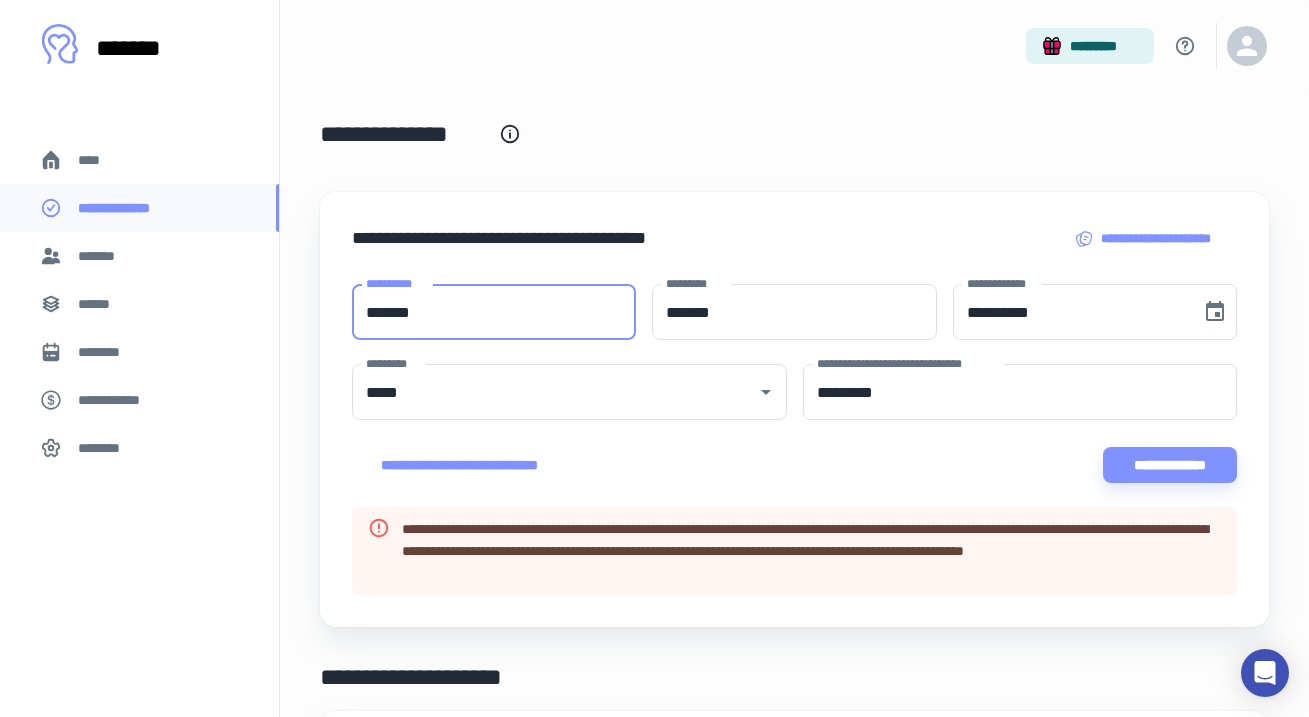 type on "*****" 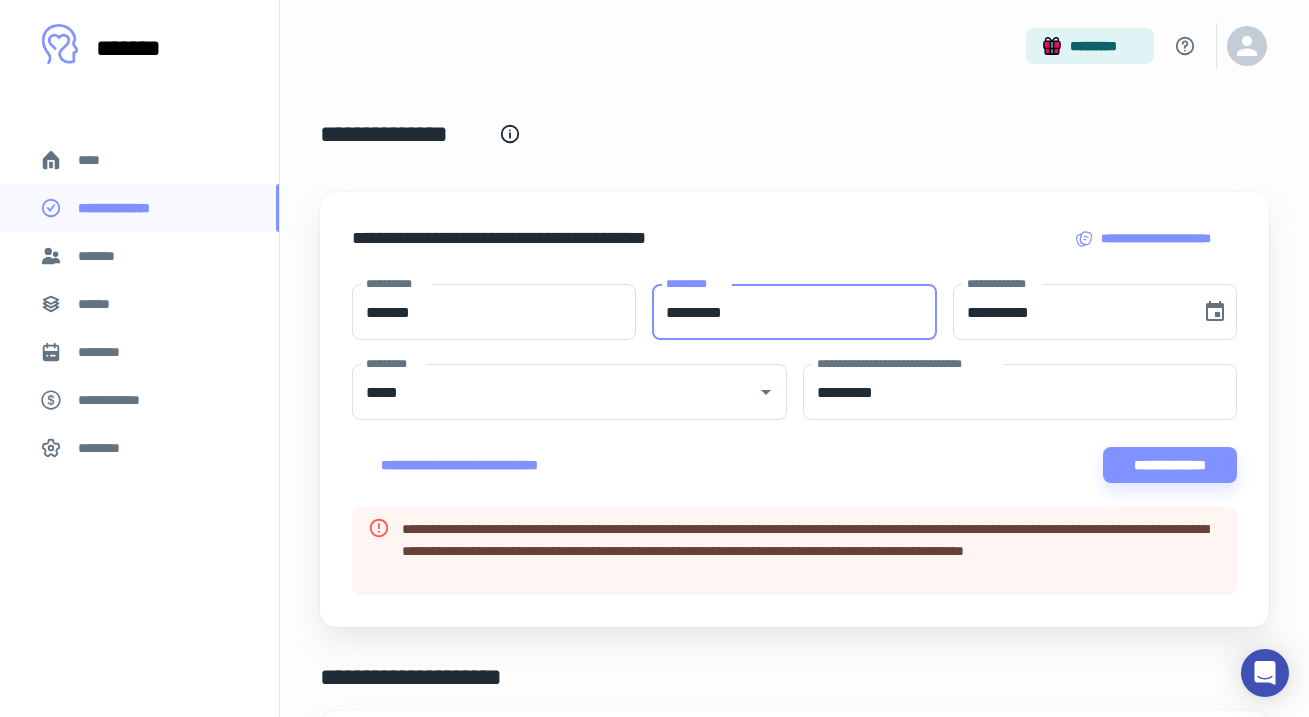 type on "*********" 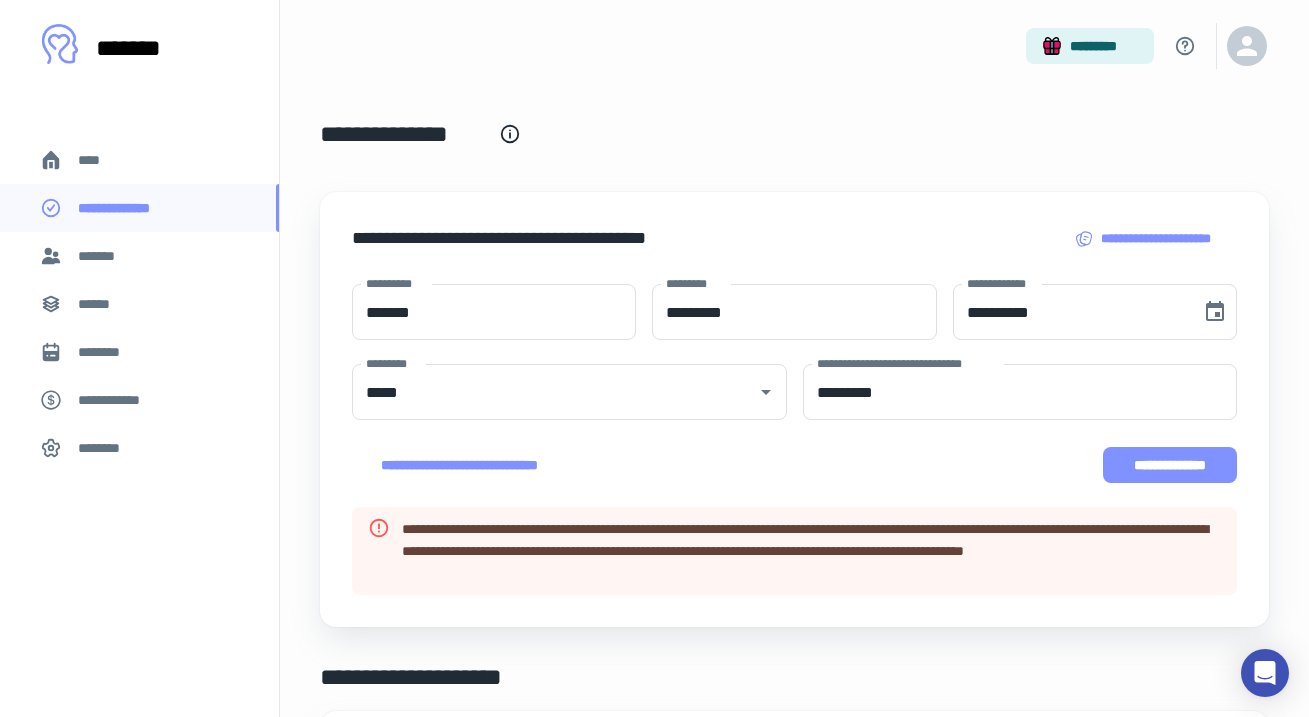 click on "**********" at bounding box center (1170, 465) 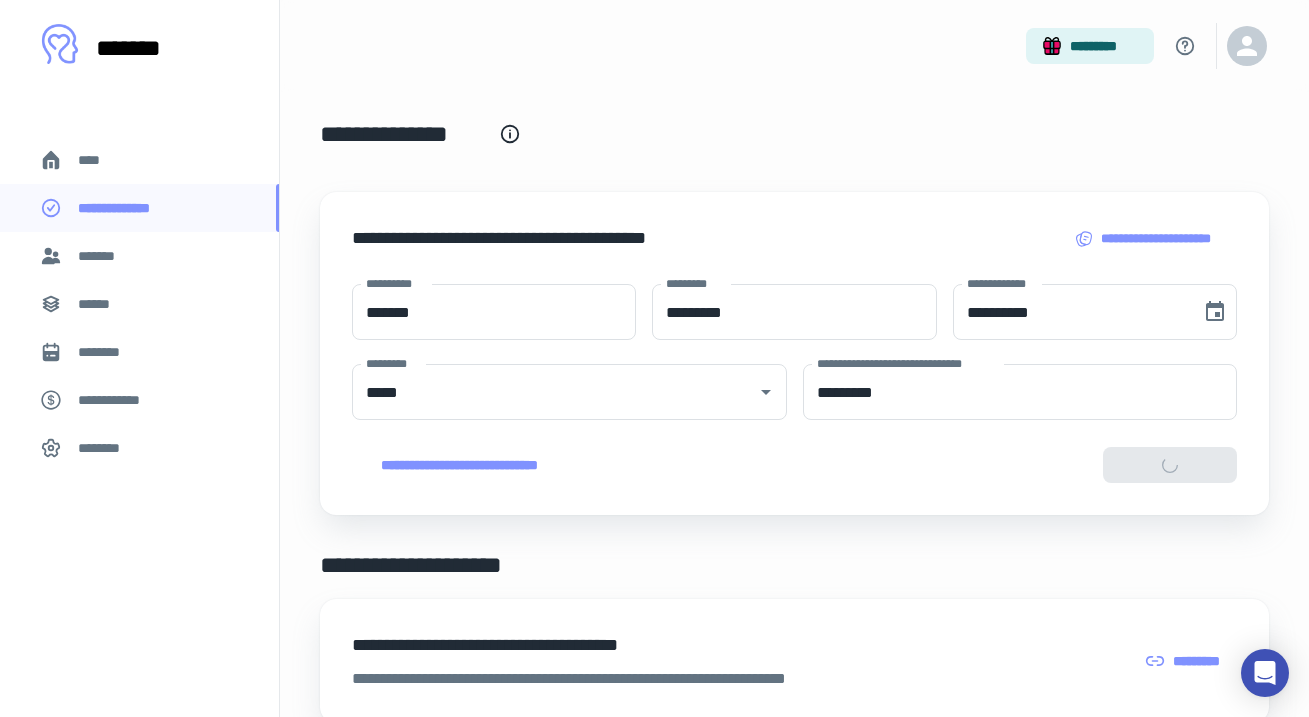 scroll, scrollTop: 0, scrollLeft: 0, axis: both 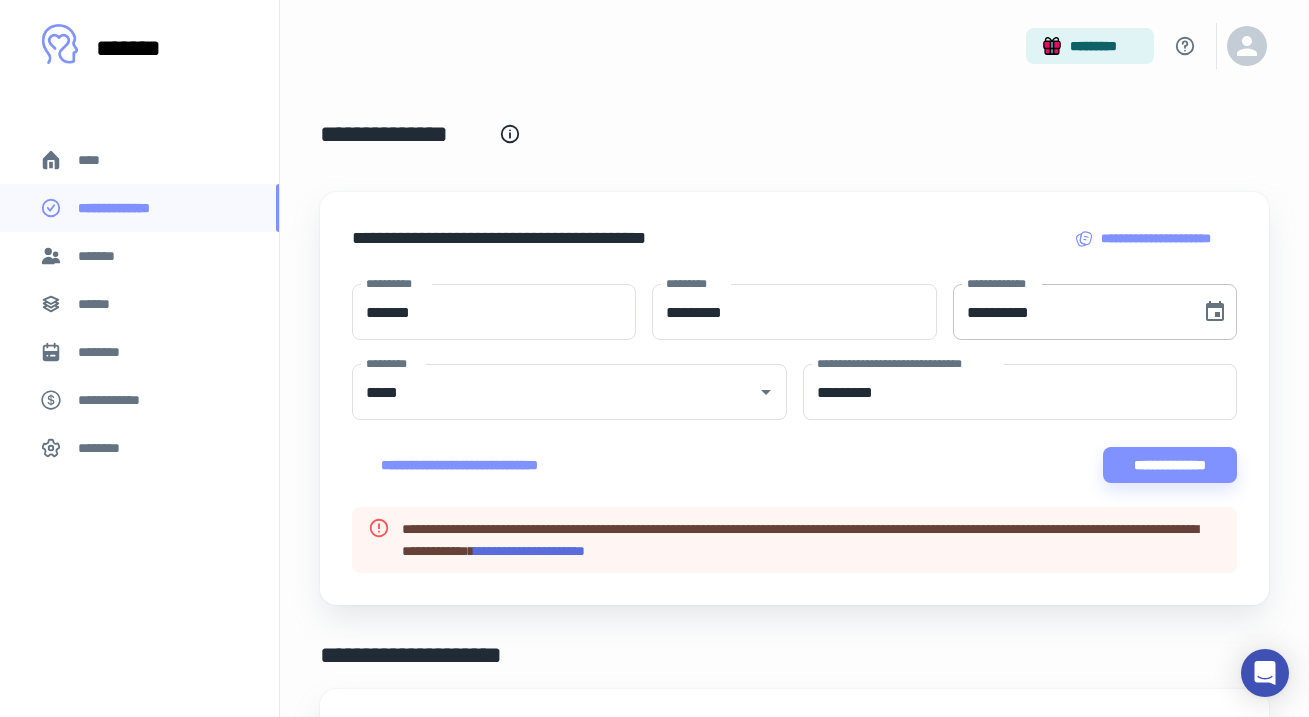 click on "**********" at bounding box center (1070, 312) 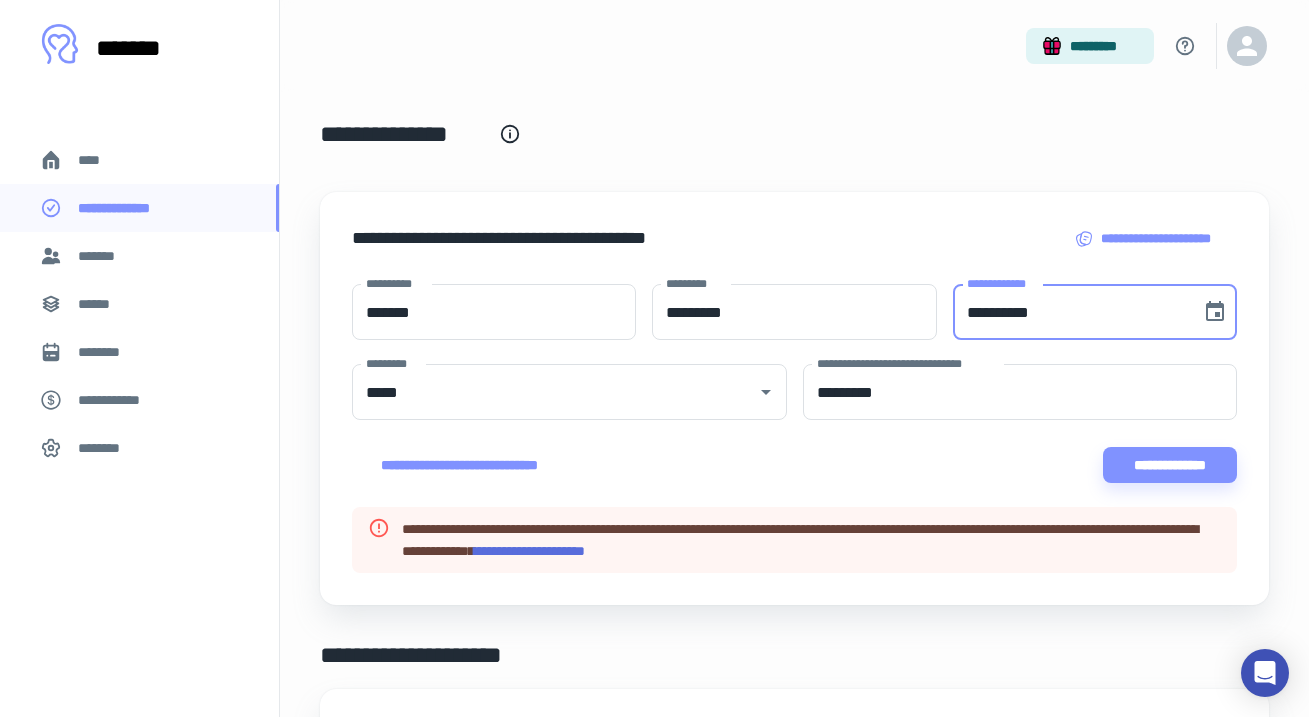 type on "**********" 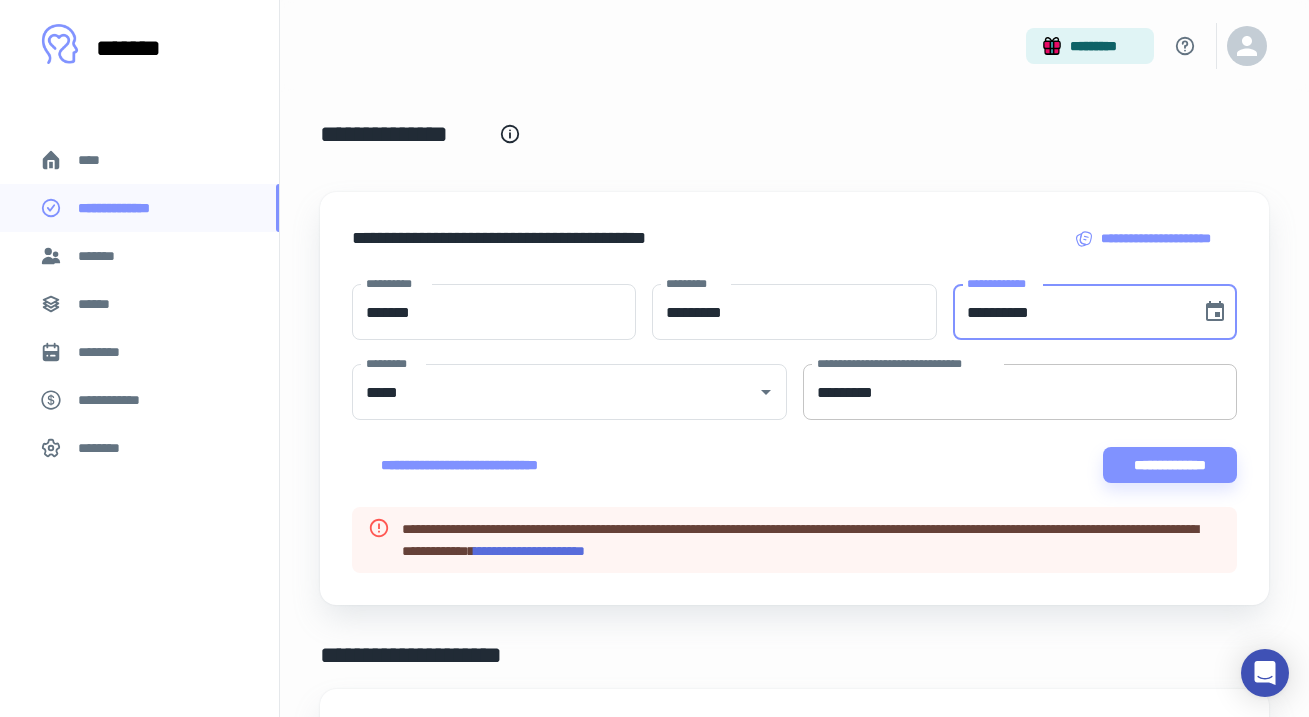 click on "*********" at bounding box center [1020, 392] 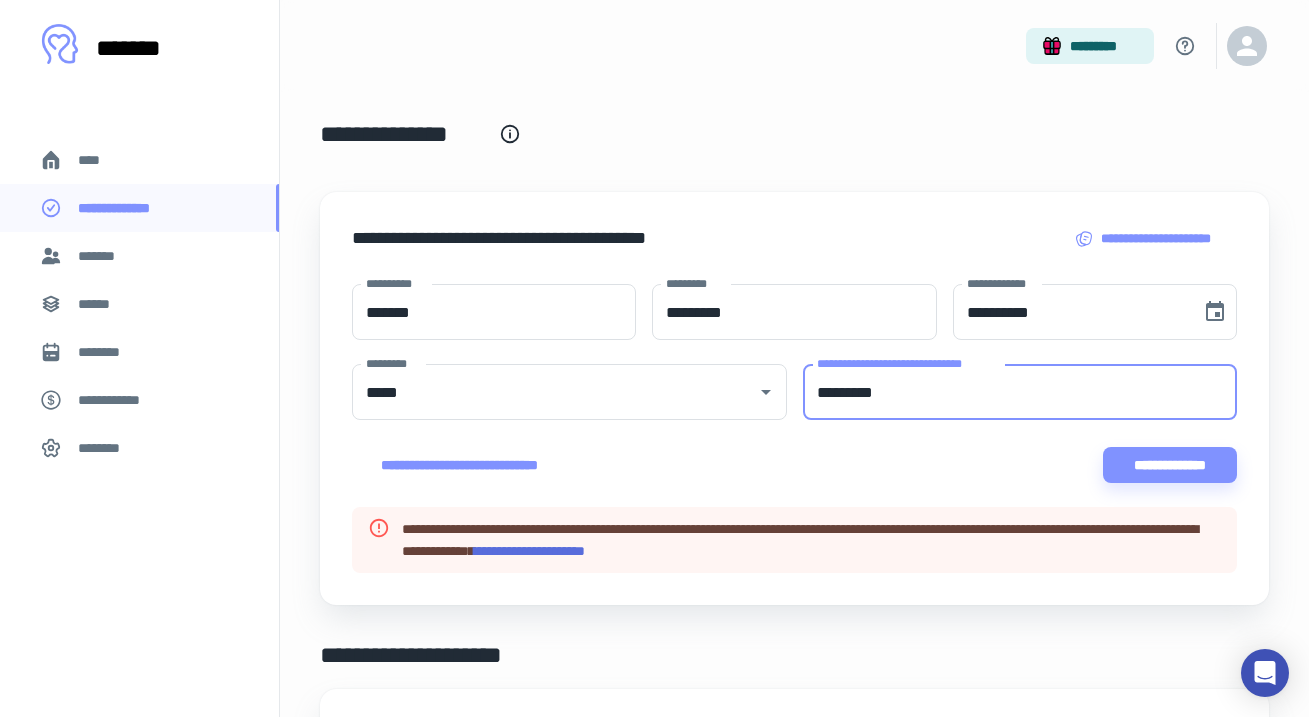 click on "*********" at bounding box center [1020, 392] 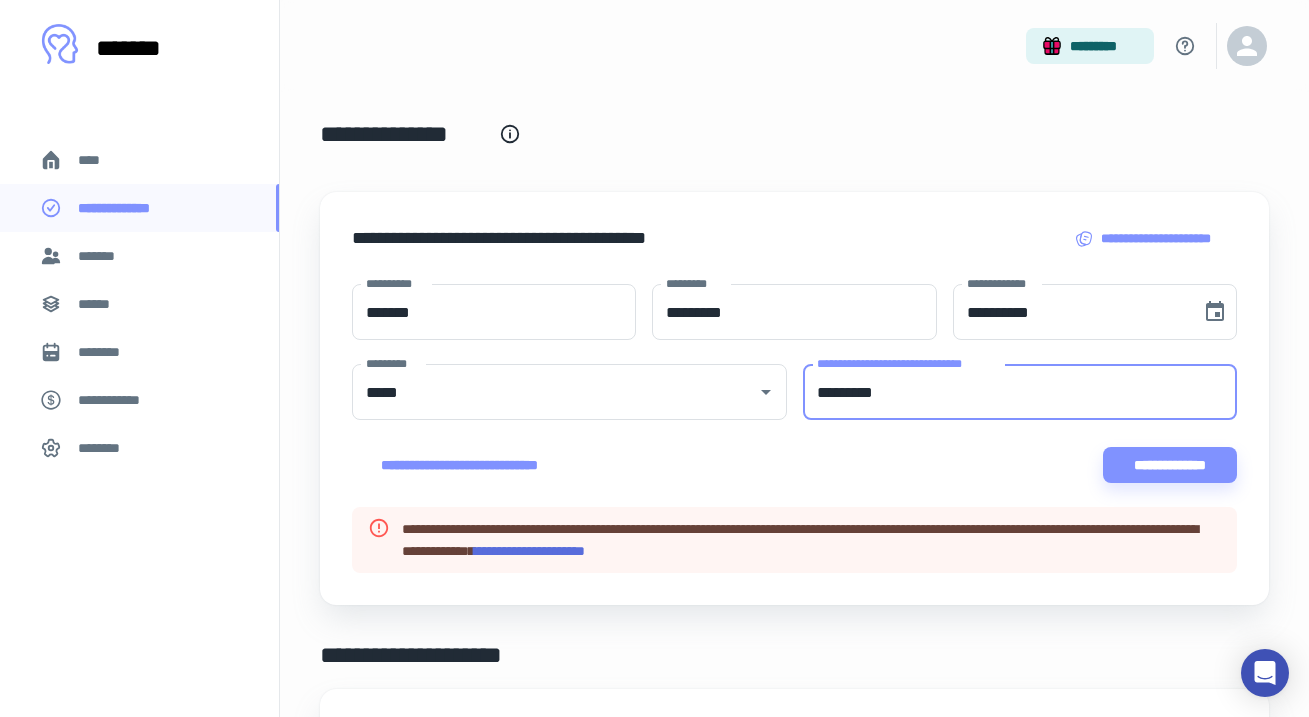 paste on "**" 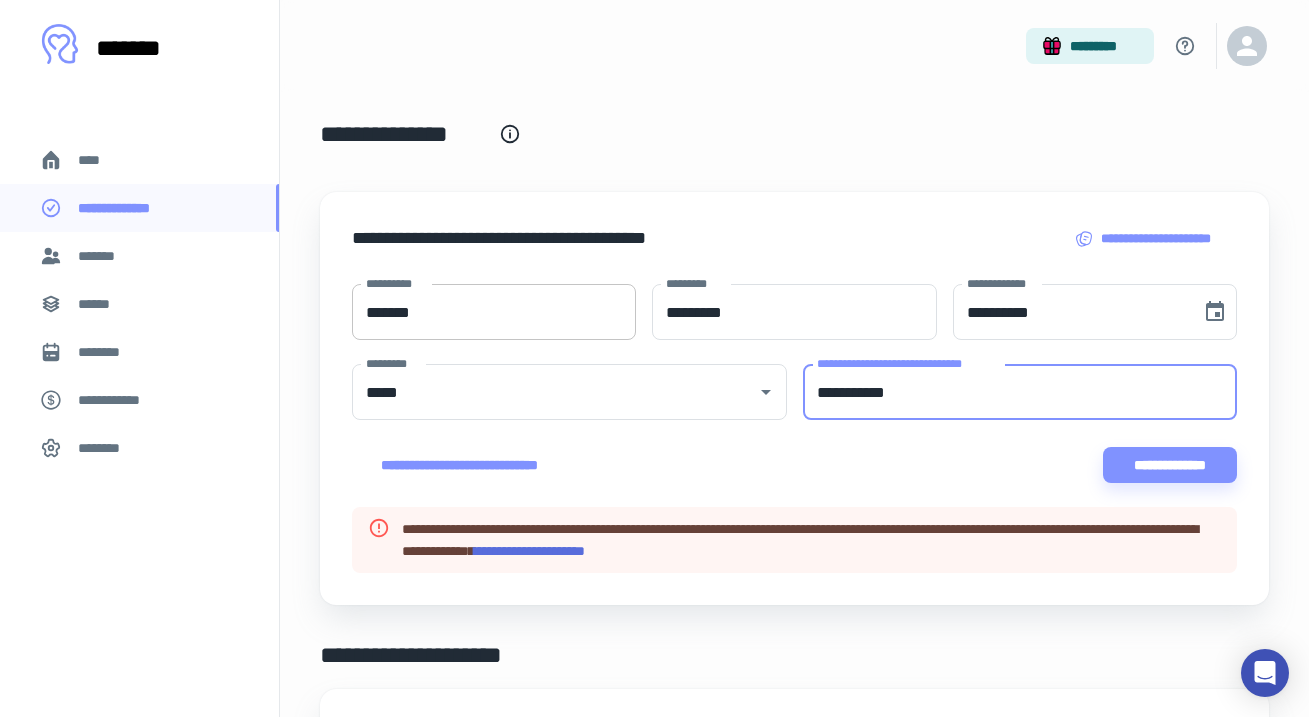 type on "**********" 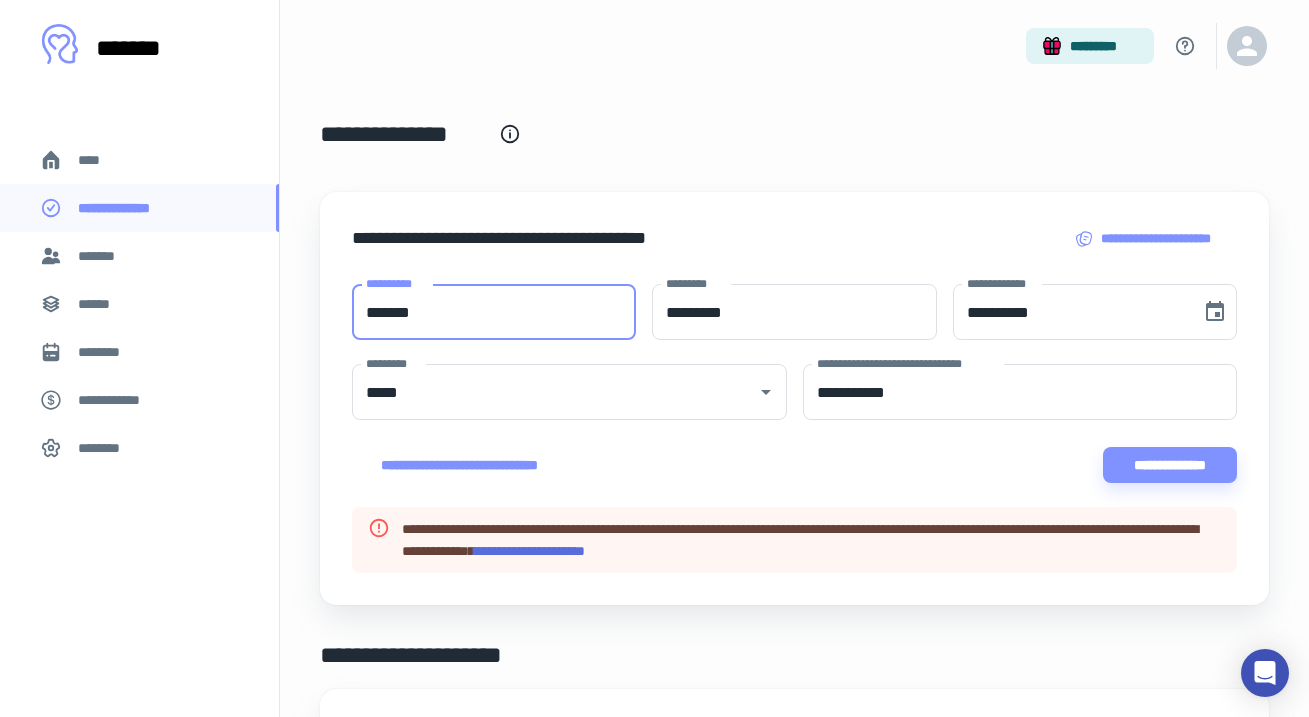 click on "*****" at bounding box center [494, 312] 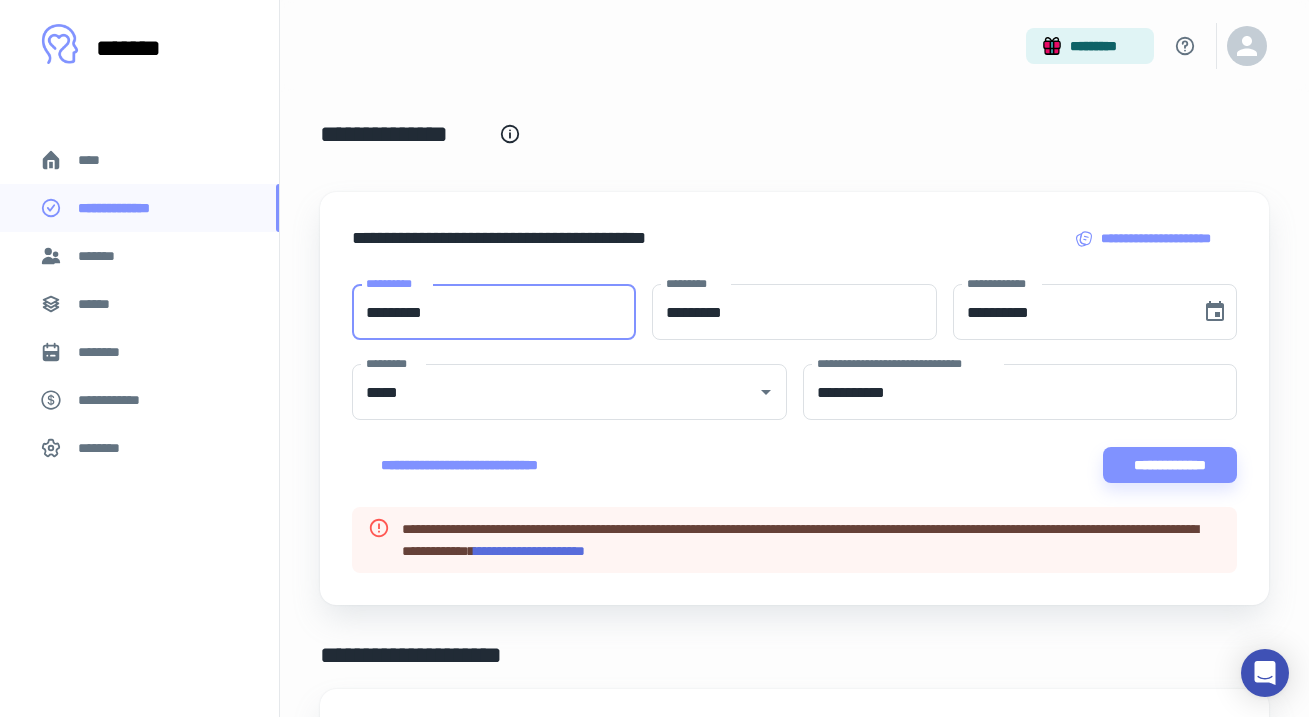 type on "******" 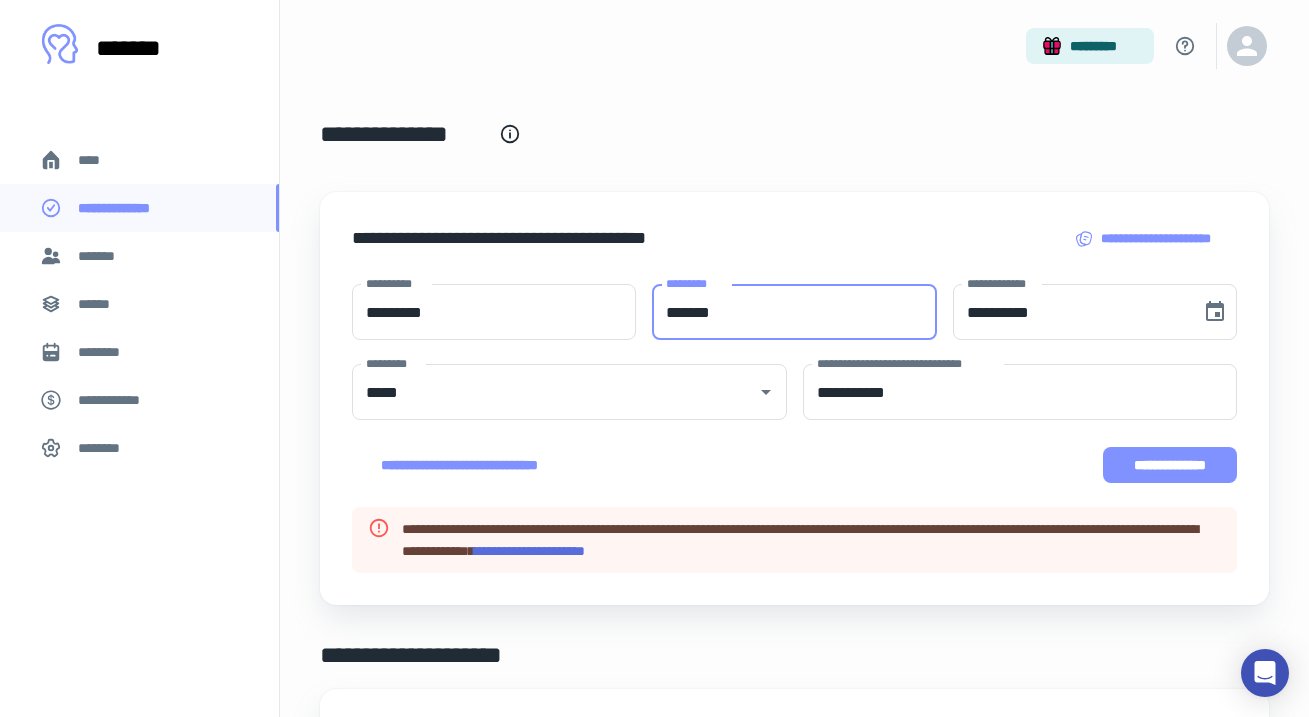 type on "******" 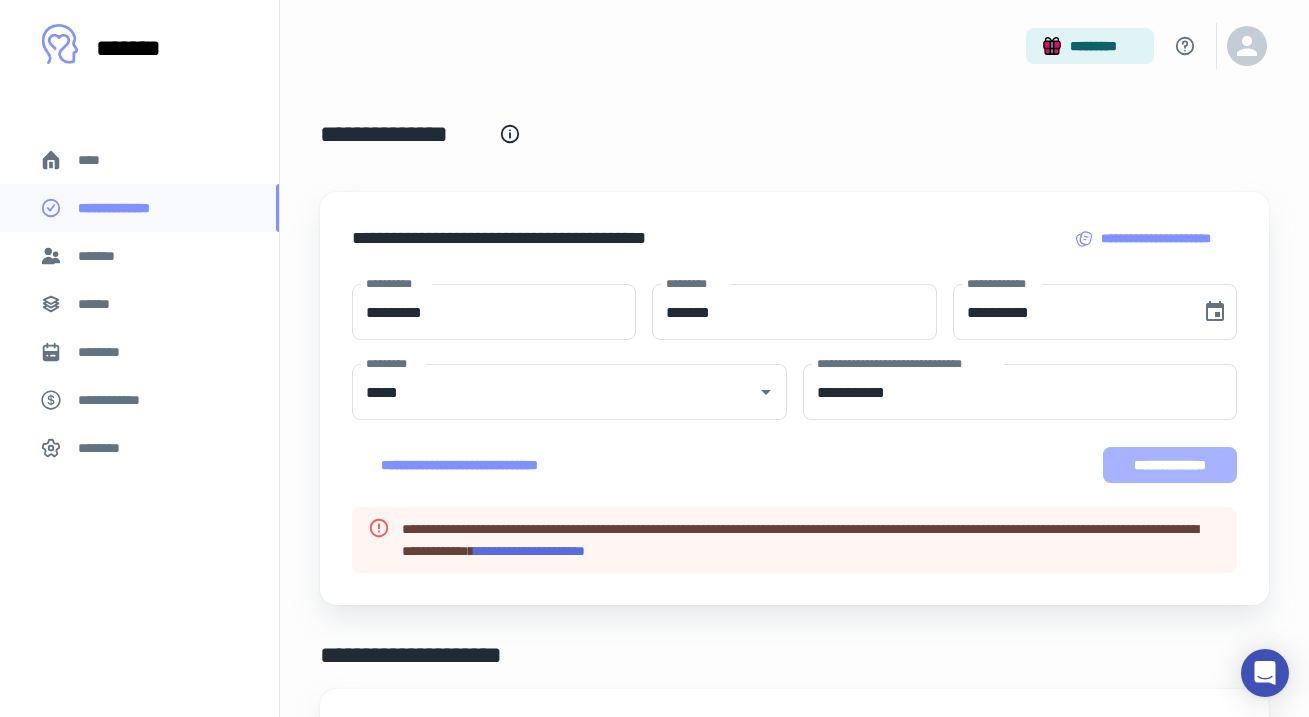 click on "**********" at bounding box center (1170, 465) 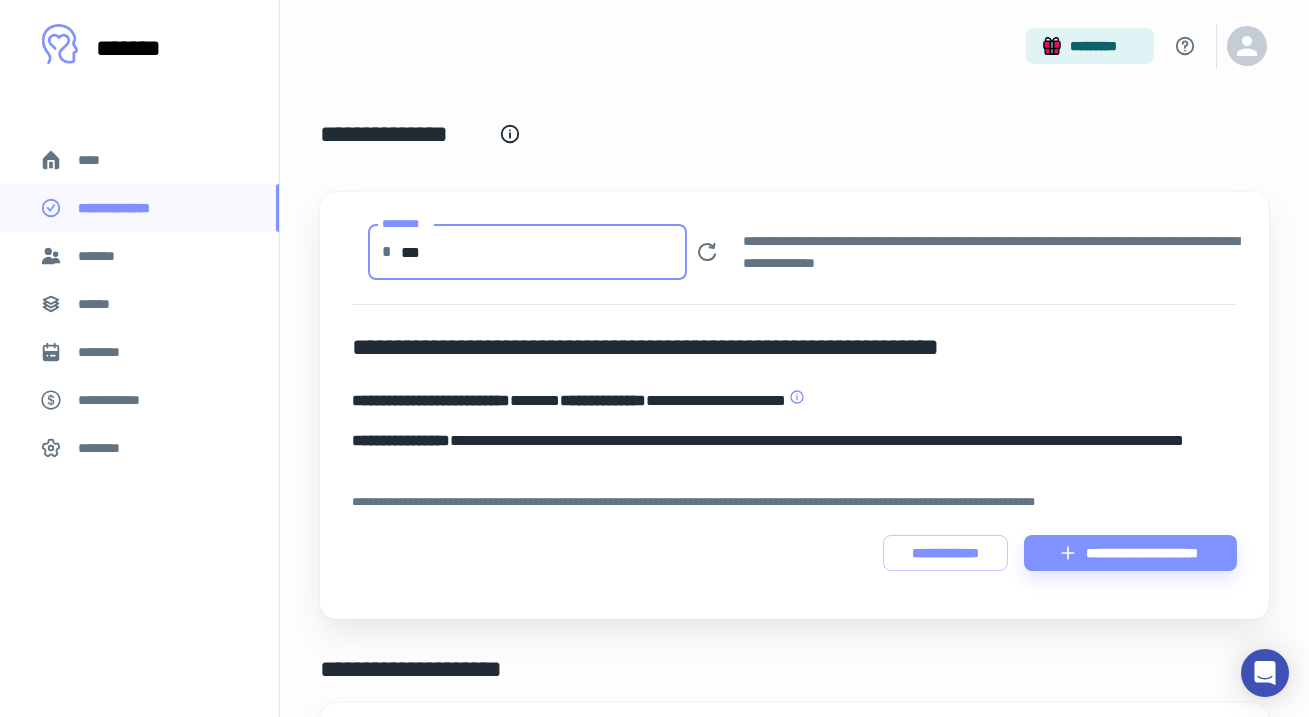 click on "***" at bounding box center [544, 252] 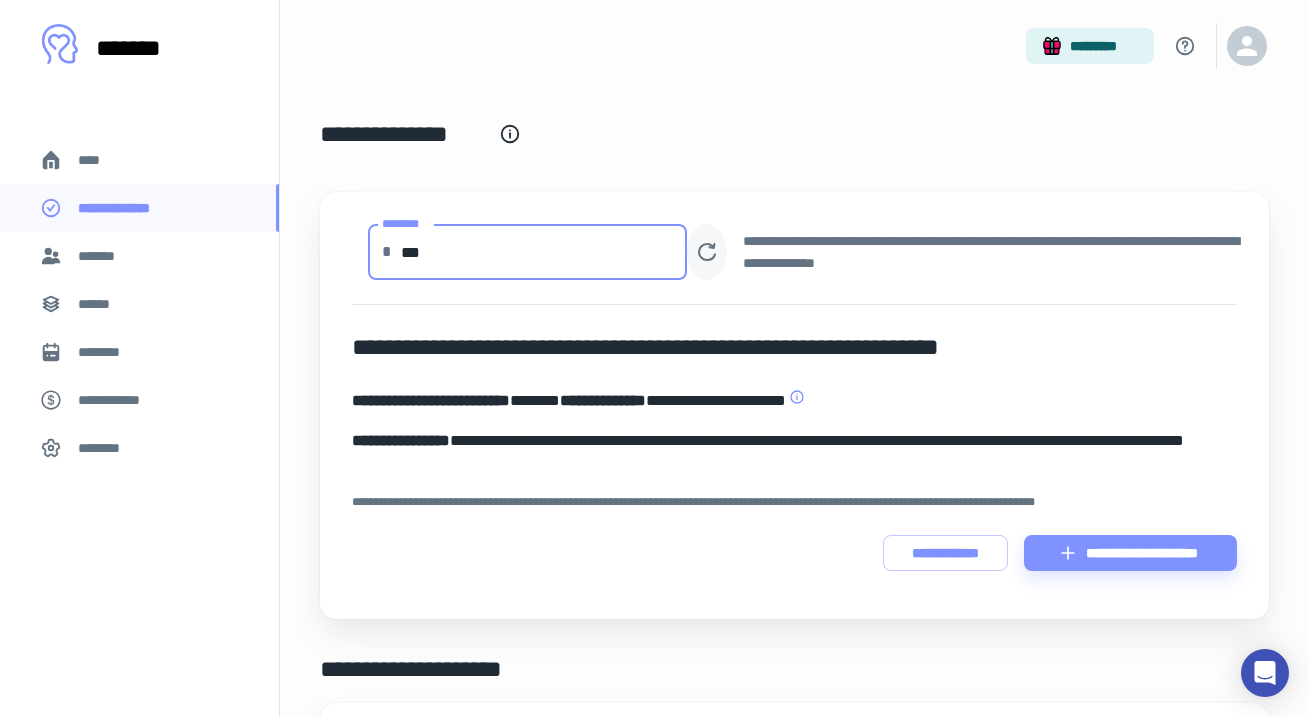 type on "***" 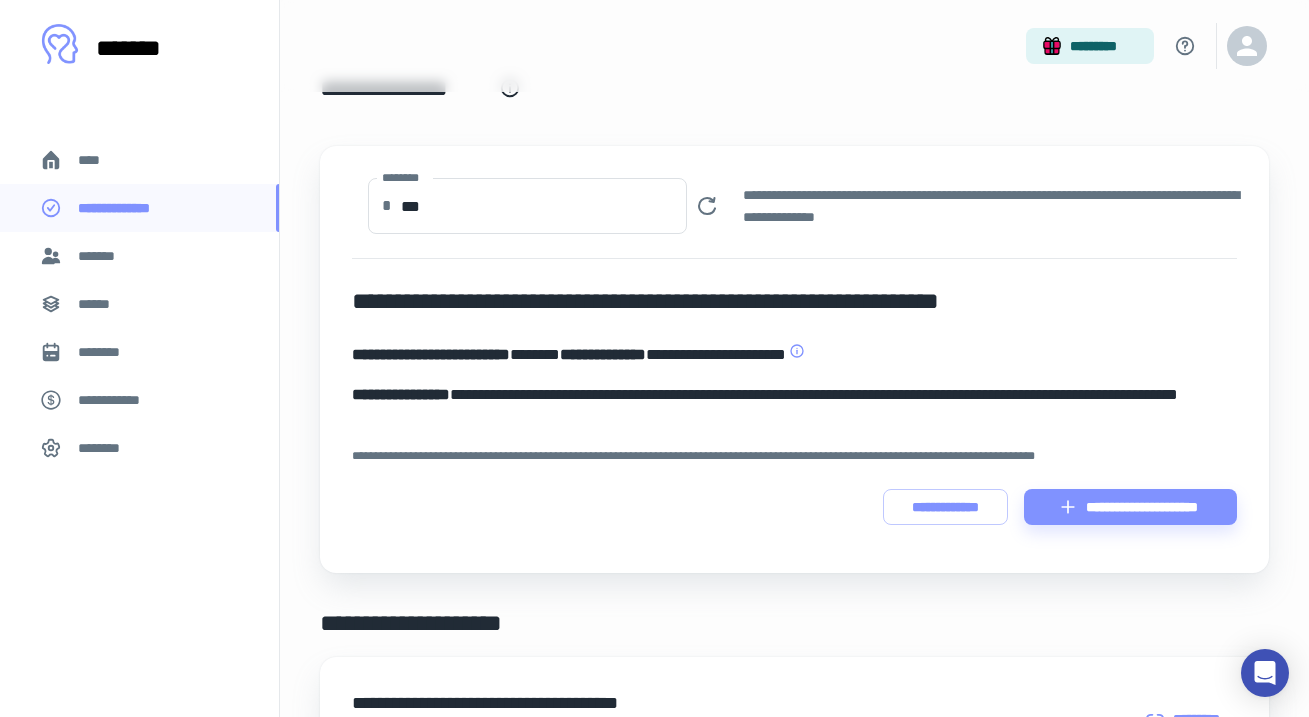 scroll, scrollTop: 48, scrollLeft: 0, axis: vertical 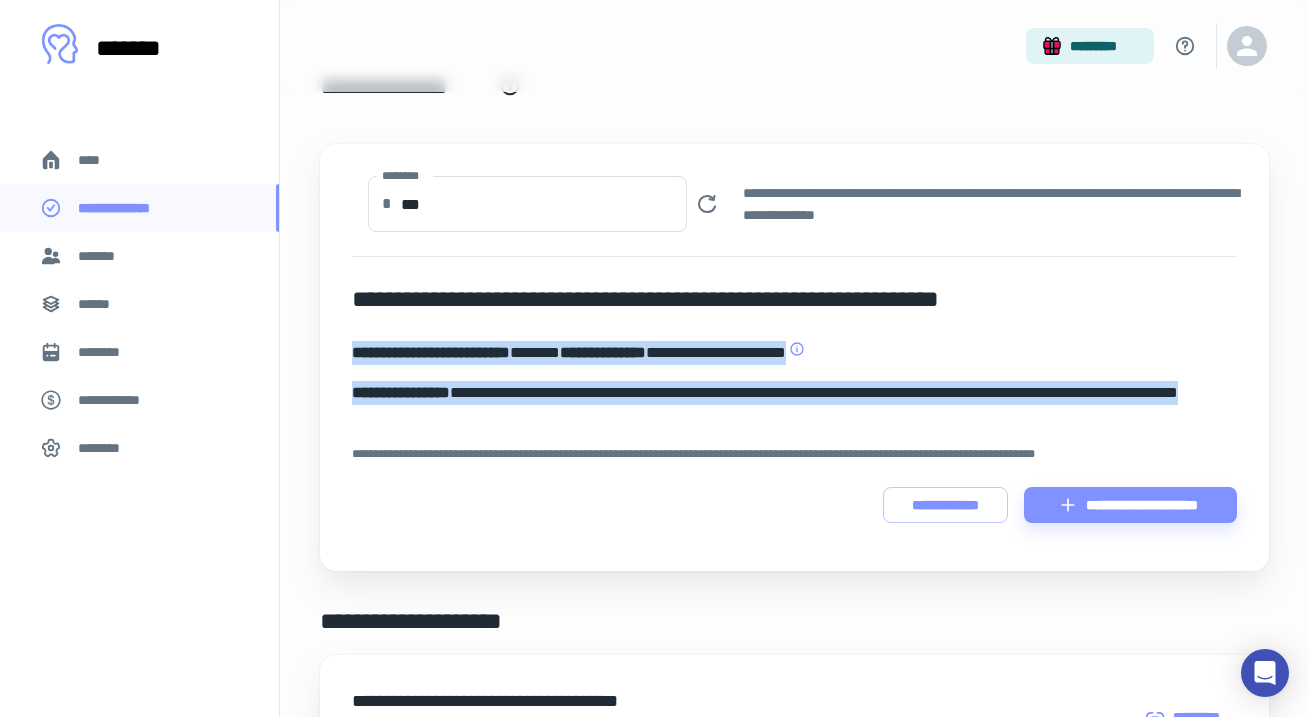 drag, startPoint x: 353, startPoint y: 346, endPoint x: 530, endPoint y: 418, distance: 191.08376 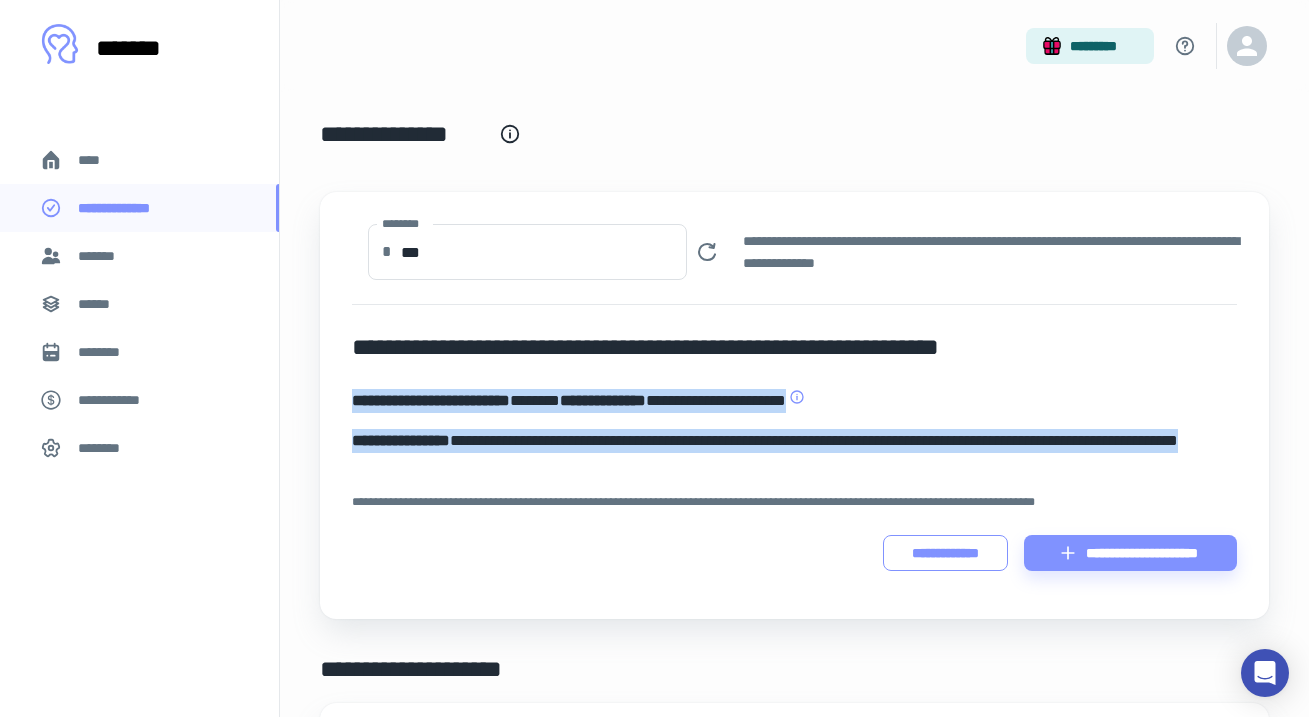 scroll, scrollTop: 0, scrollLeft: 0, axis: both 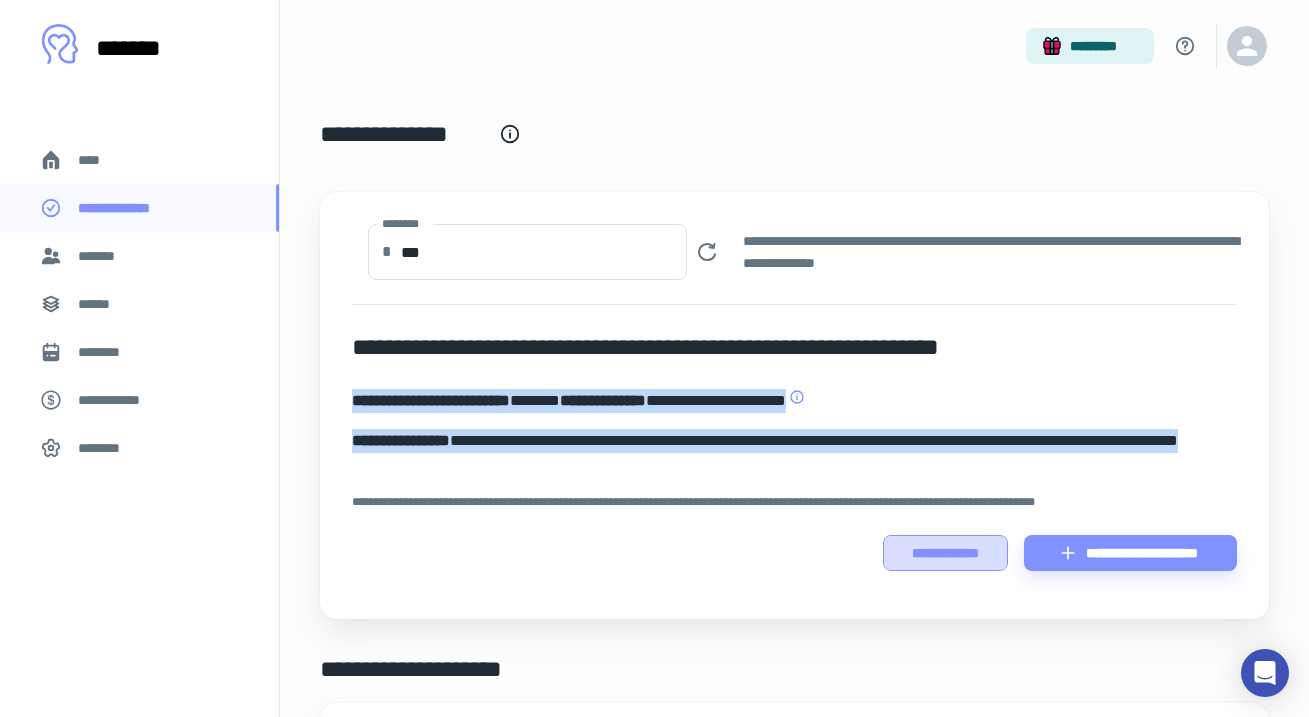 click on "**********" at bounding box center (945, 553) 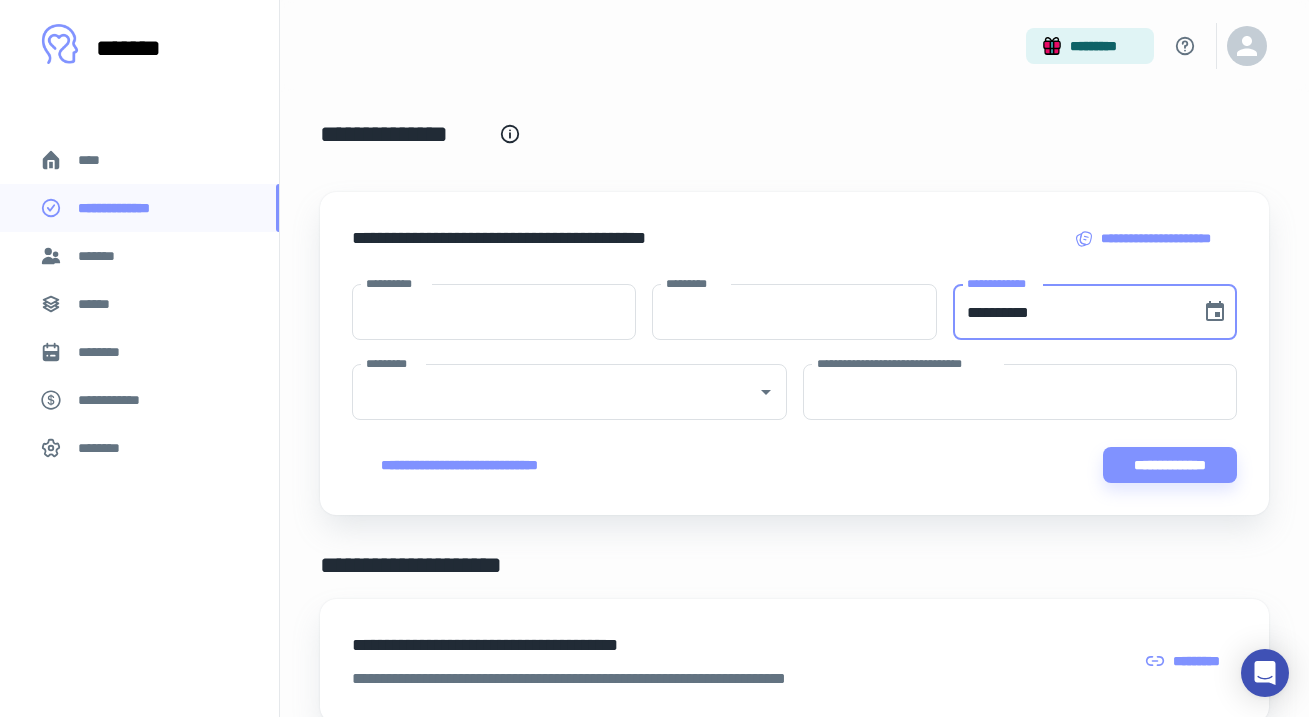 type on "**********" 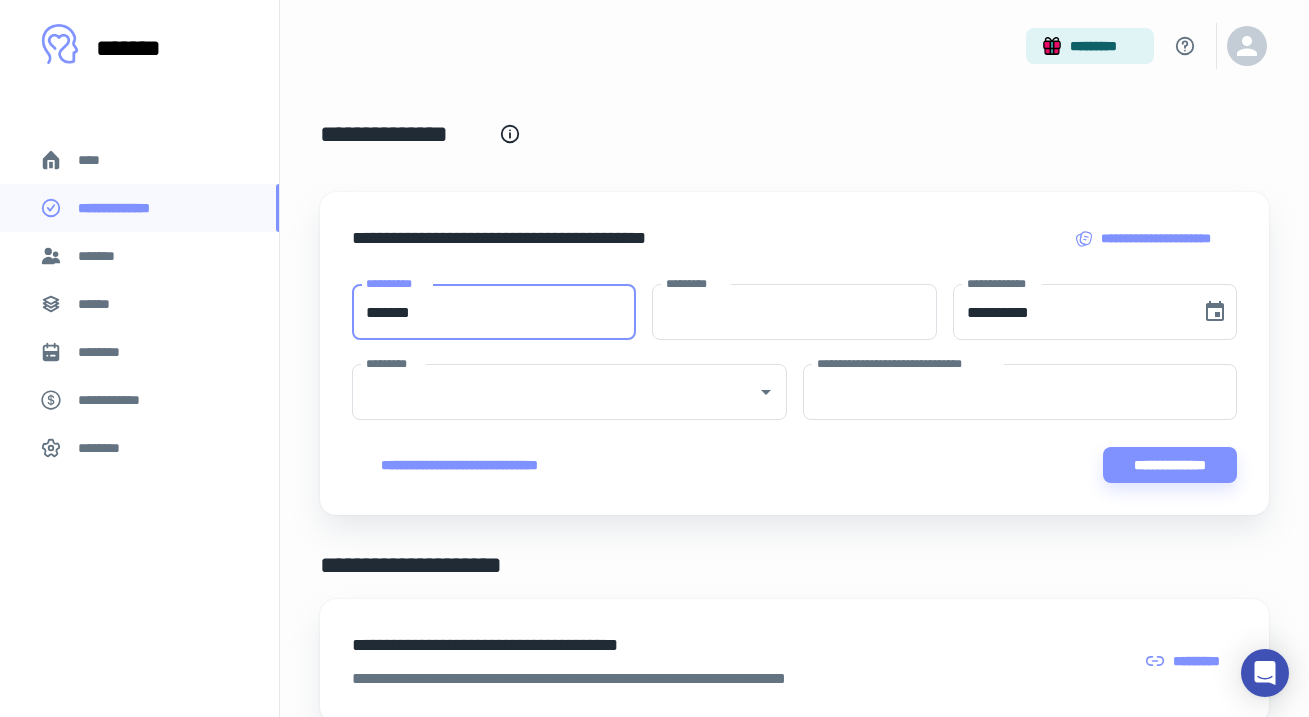 type on "******" 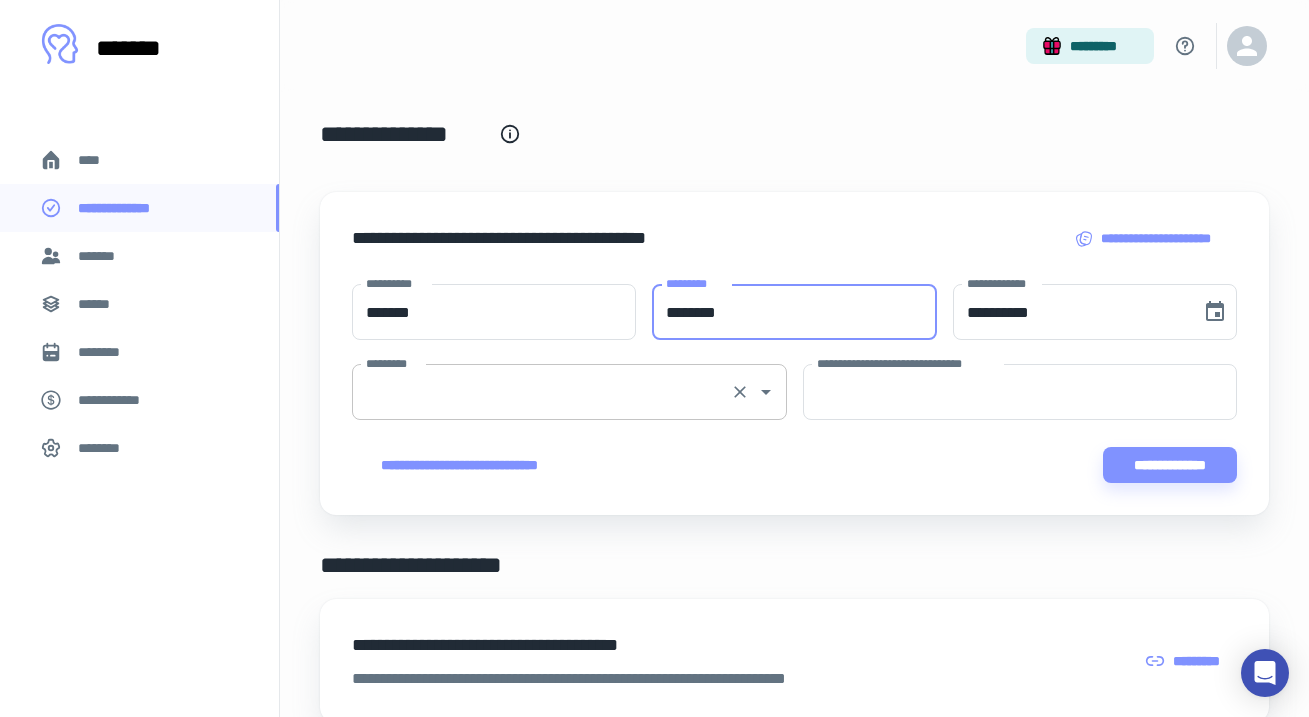 type on "*******" 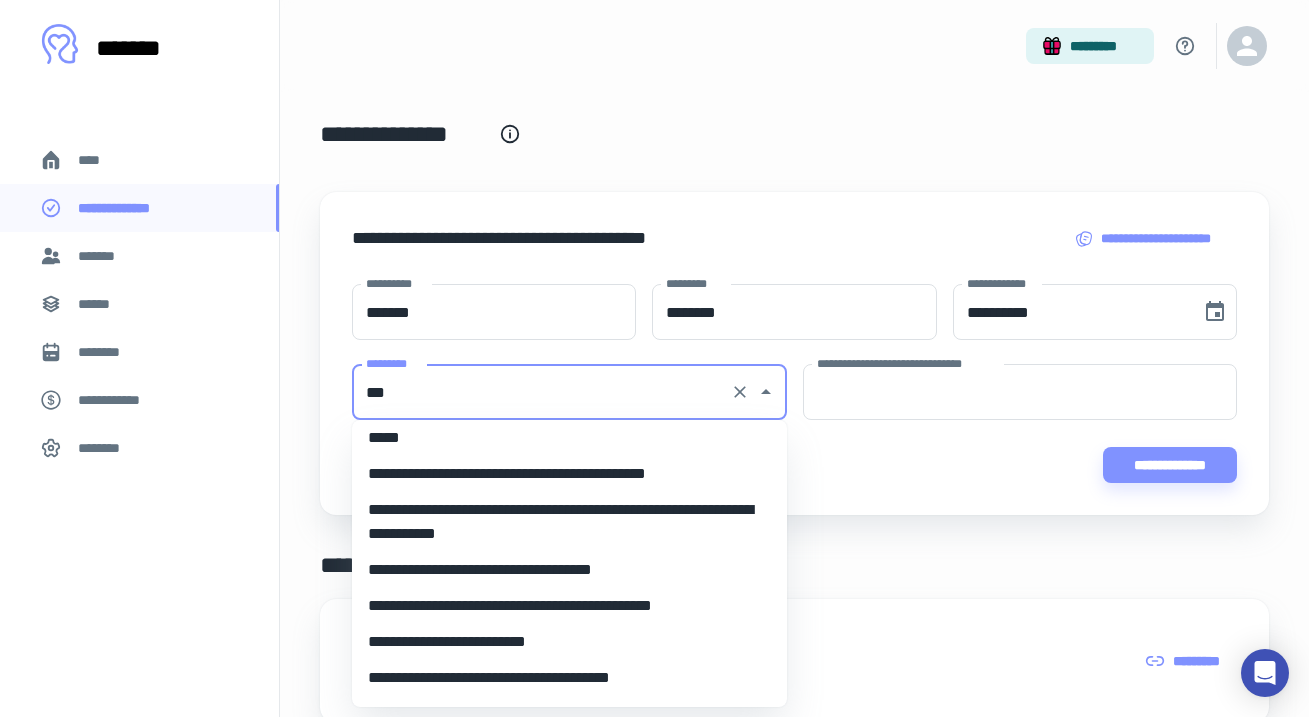scroll, scrollTop: 0, scrollLeft: 0, axis: both 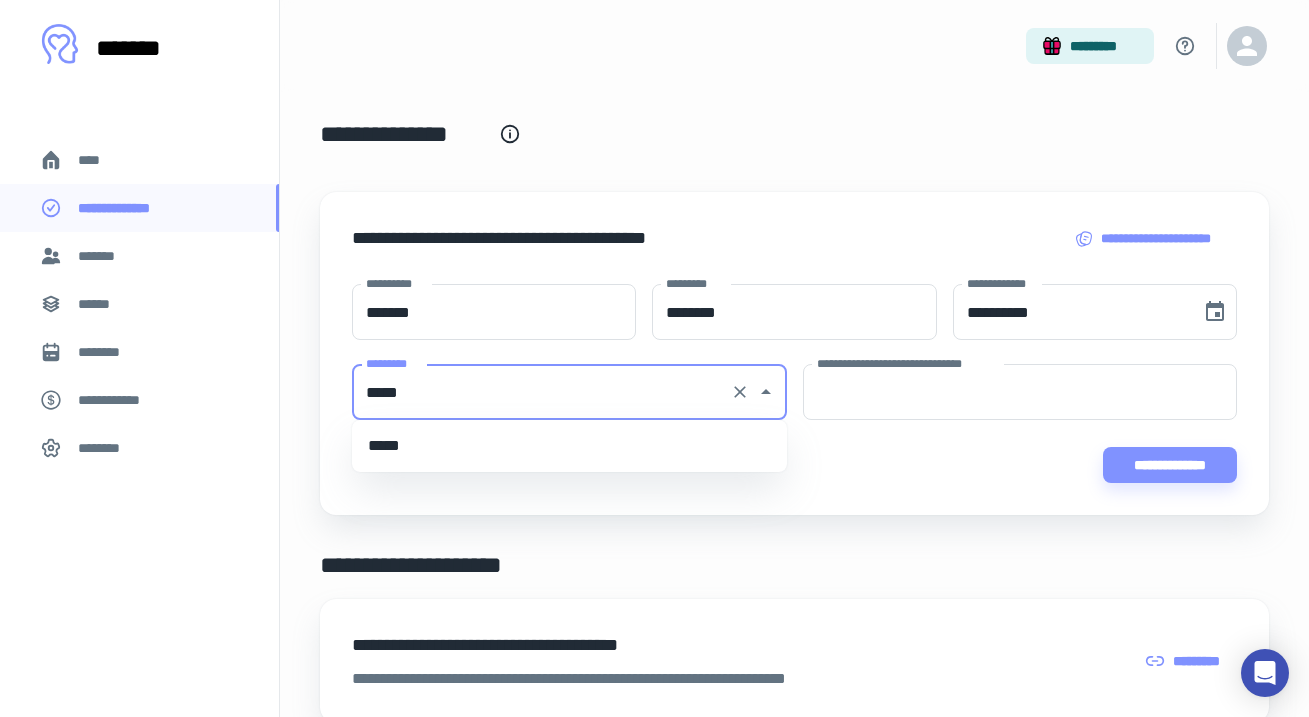 click on "*****" at bounding box center (569, 446) 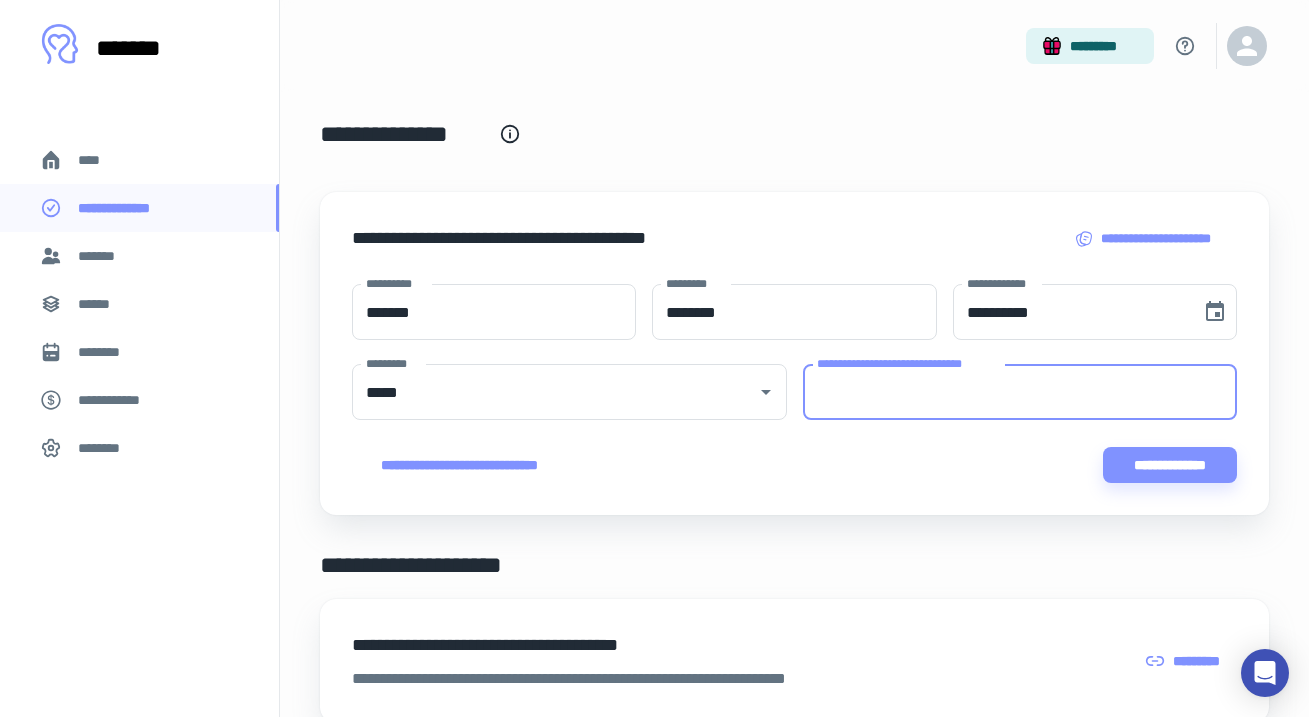 click on "**********" at bounding box center (1020, 392) 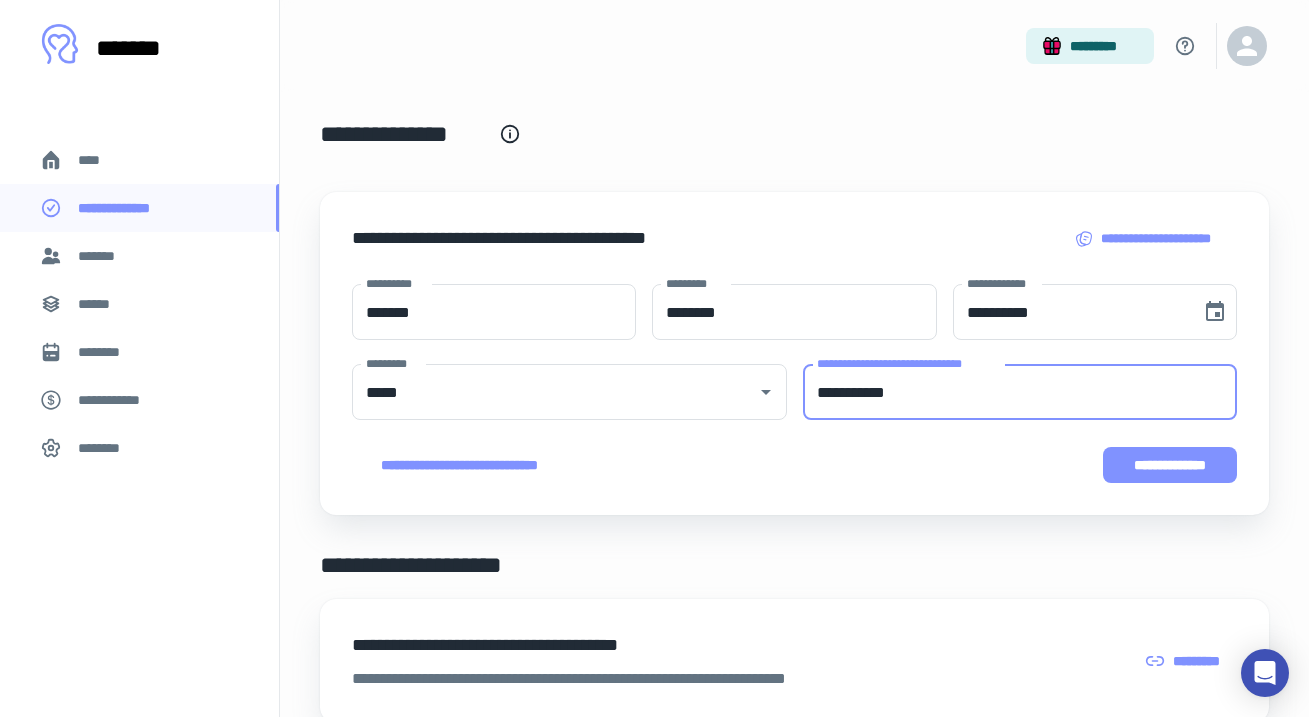 type on "**********" 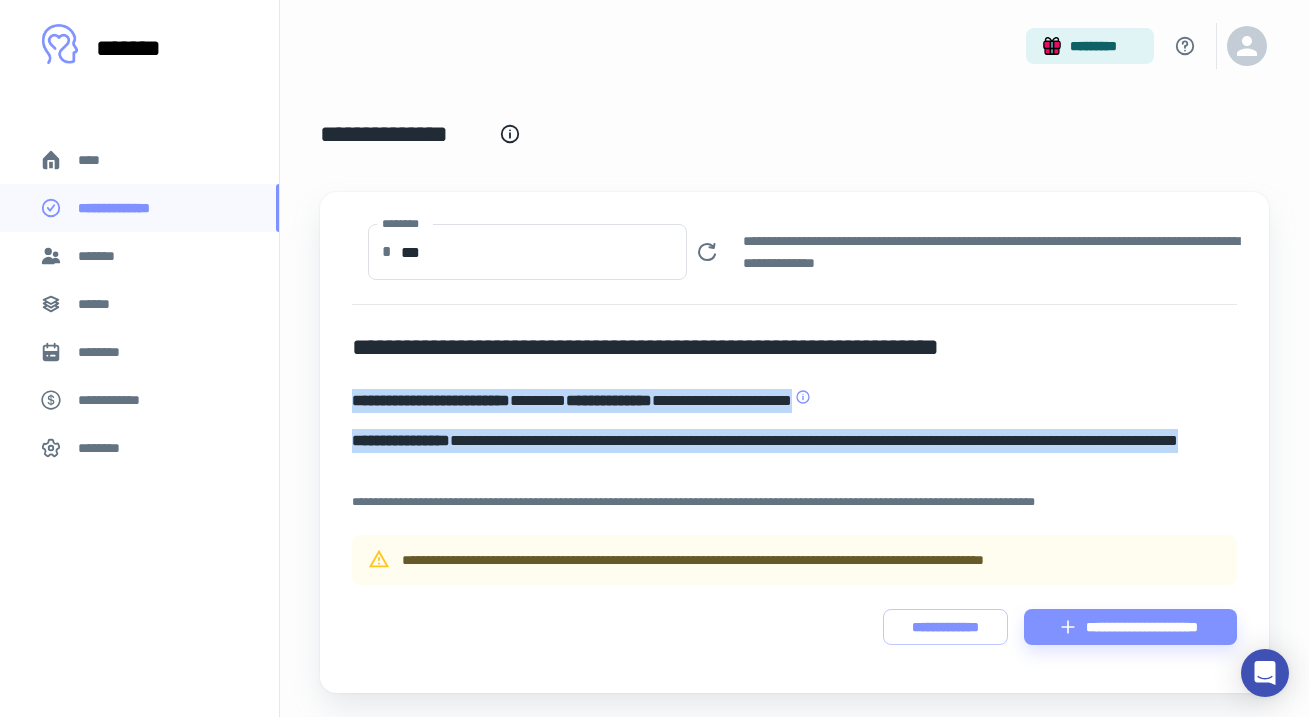 drag, startPoint x: 356, startPoint y: 396, endPoint x: 551, endPoint y: 477, distance: 211.15398 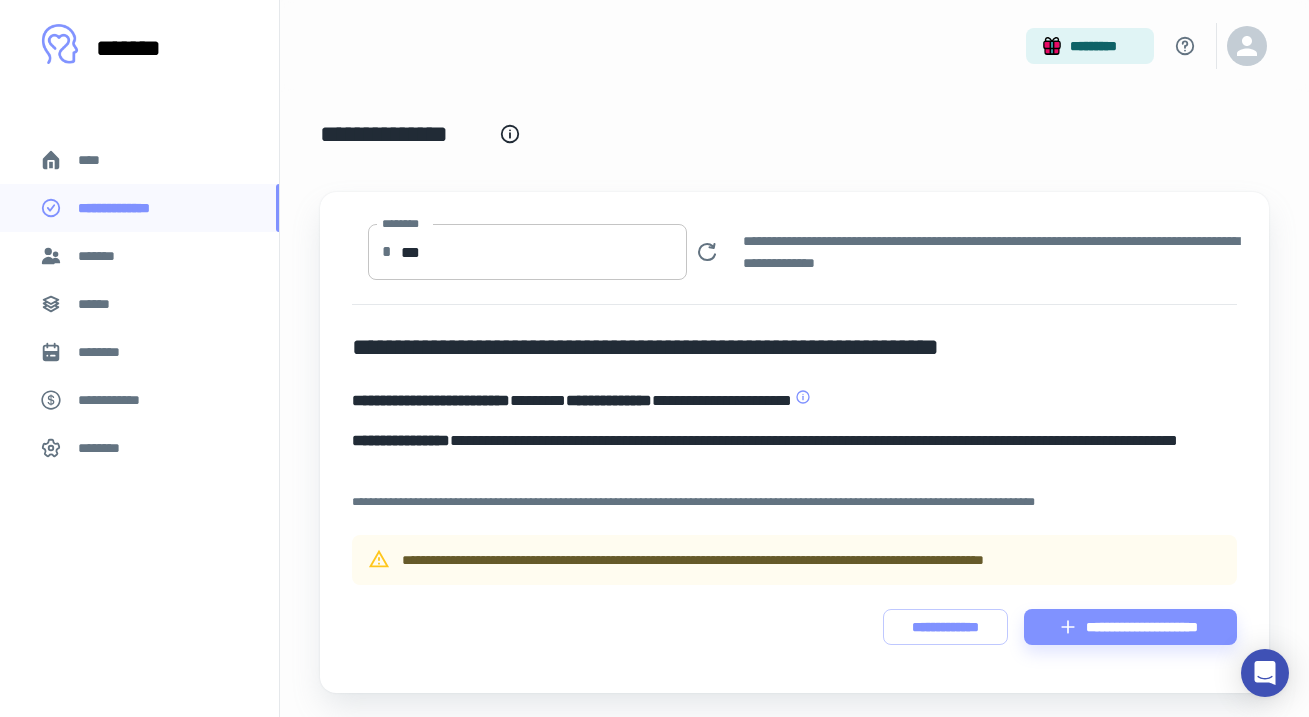 click on "***" at bounding box center (544, 252) 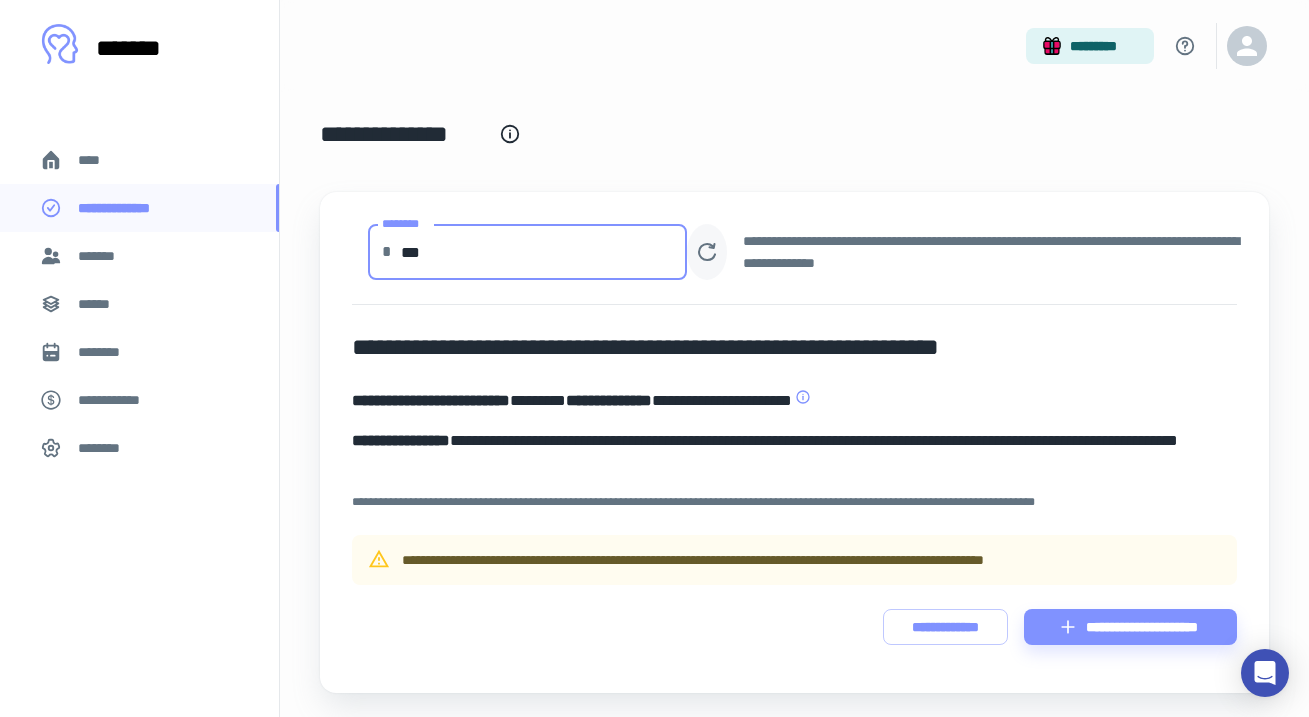 type on "***" 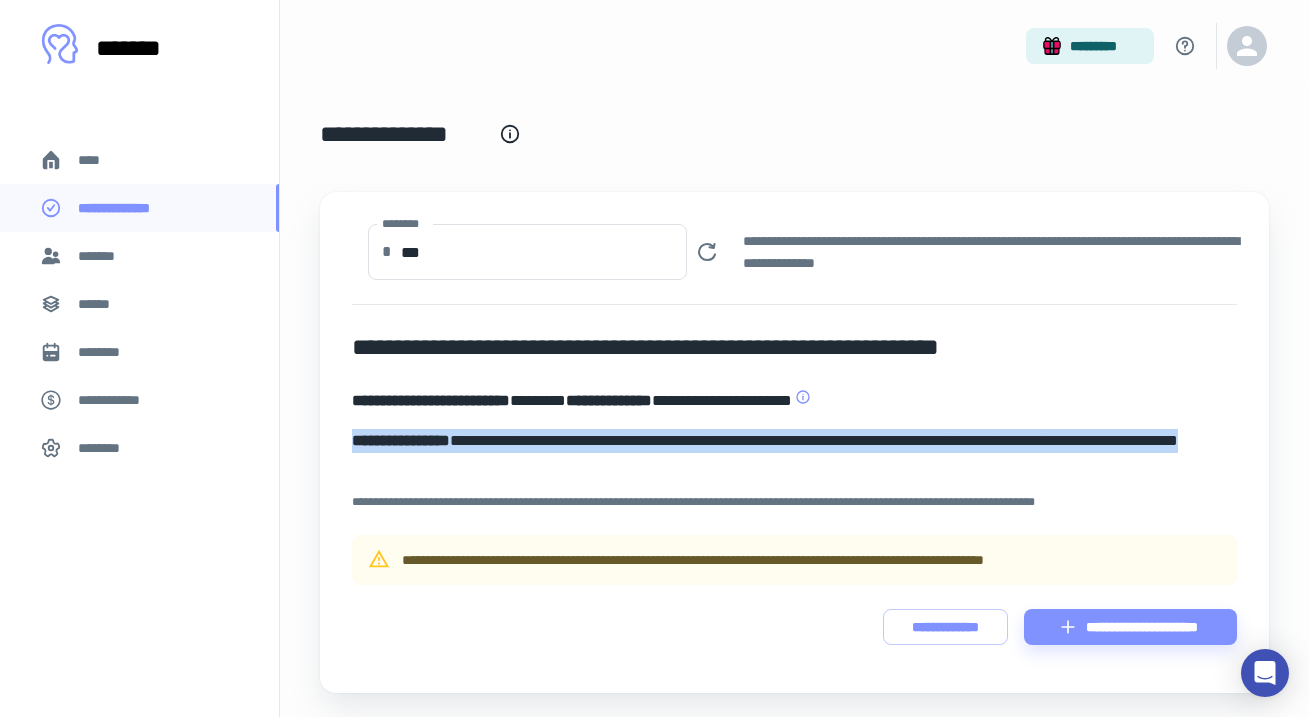 drag, startPoint x: 352, startPoint y: 434, endPoint x: 558, endPoint y: 472, distance: 209.47554 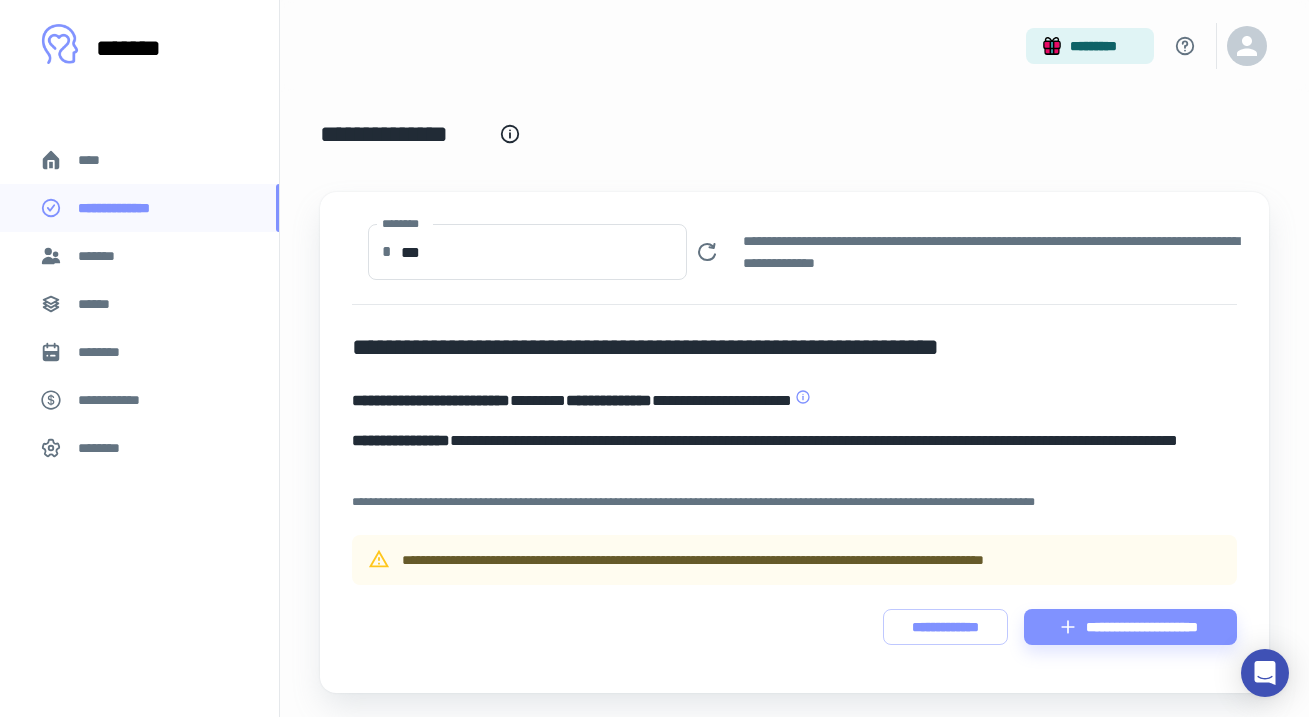 click on "[FIRST] [LAST] [MIDDLE] [LAST] [ADDRESS] [CITY], [STATE] [ZIP]   [COUNTRY] [ADDRESS] [ADDRESS]   [ADDRESS] [ADDRESS] [ADDRESS] [ADDRESS]   [ADDRESS] [ADDRESS] [ADDRESS] [ADDRESS]   [ADDRESS] [ADDRESS] [ADDRESS] [ADDRESS]   [ADDRESS] [ADDRESS] [ADDRESS] [ADDRESS]" at bounding box center (794, 442) 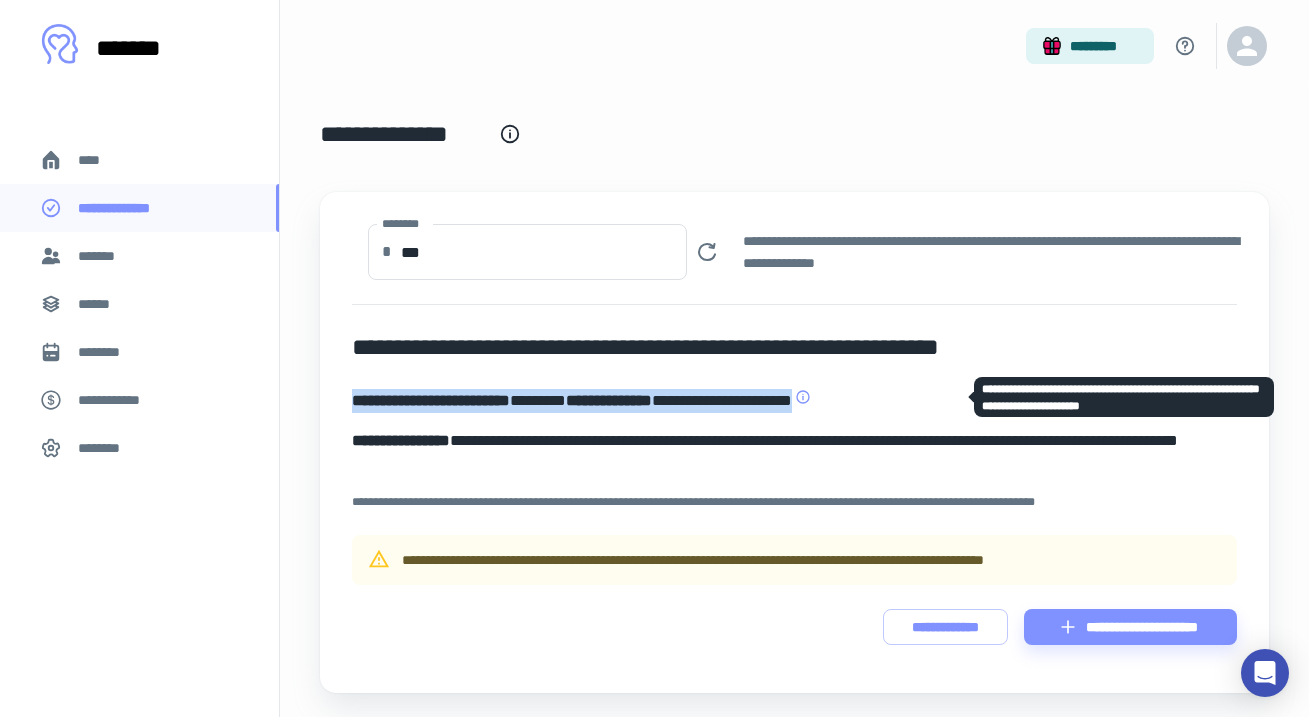 drag, startPoint x: 355, startPoint y: 397, endPoint x: 948, endPoint y: 401, distance: 593.0135 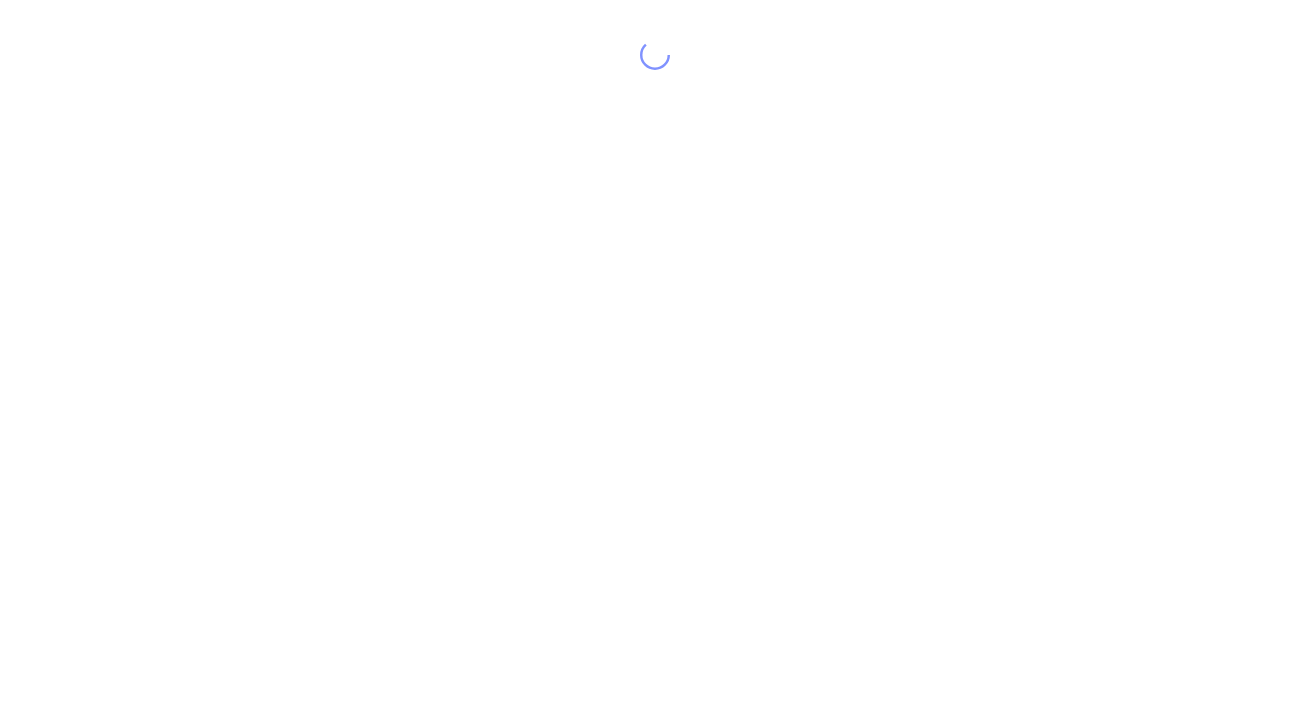scroll, scrollTop: 0, scrollLeft: 0, axis: both 